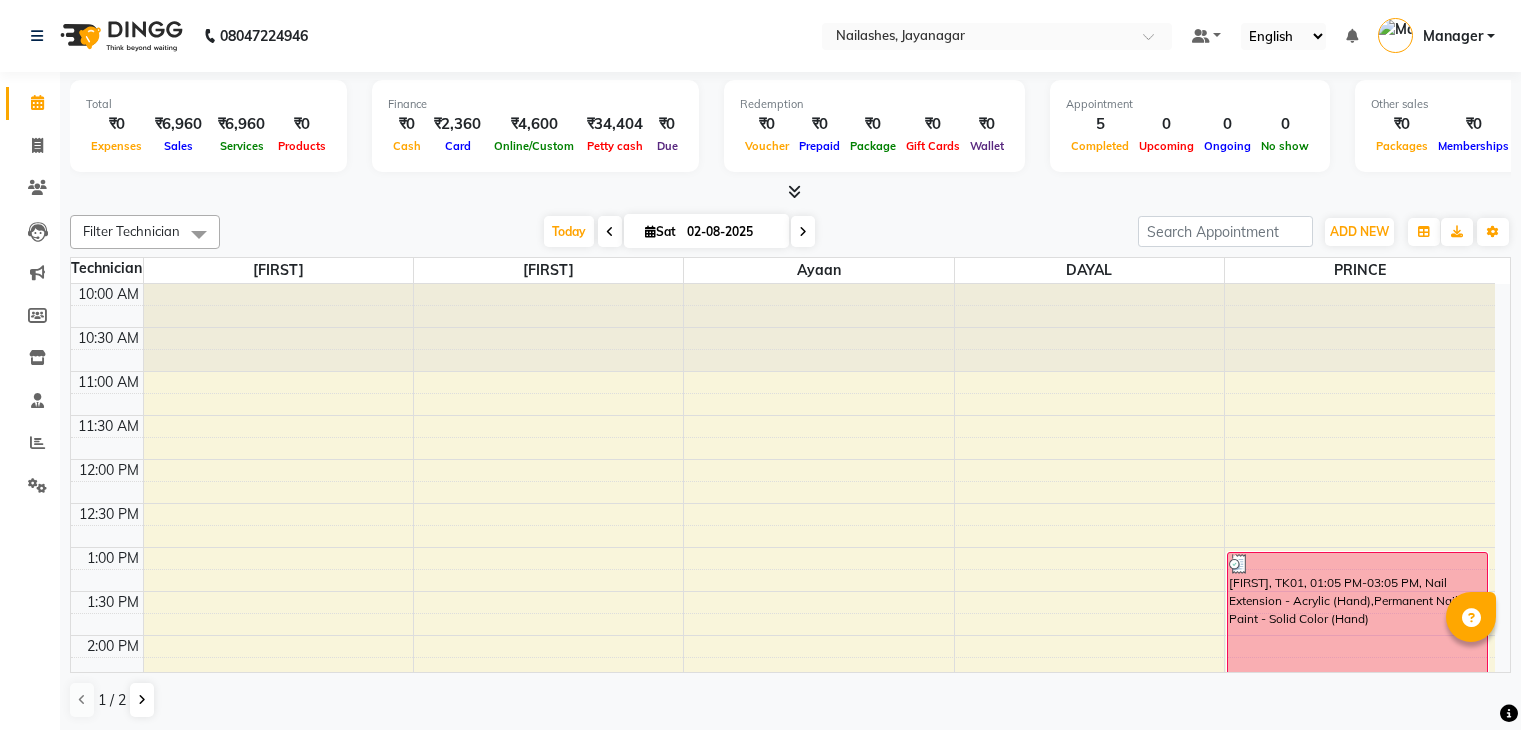 scroll, scrollTop: 0, scrollLeft: 0, axis: both 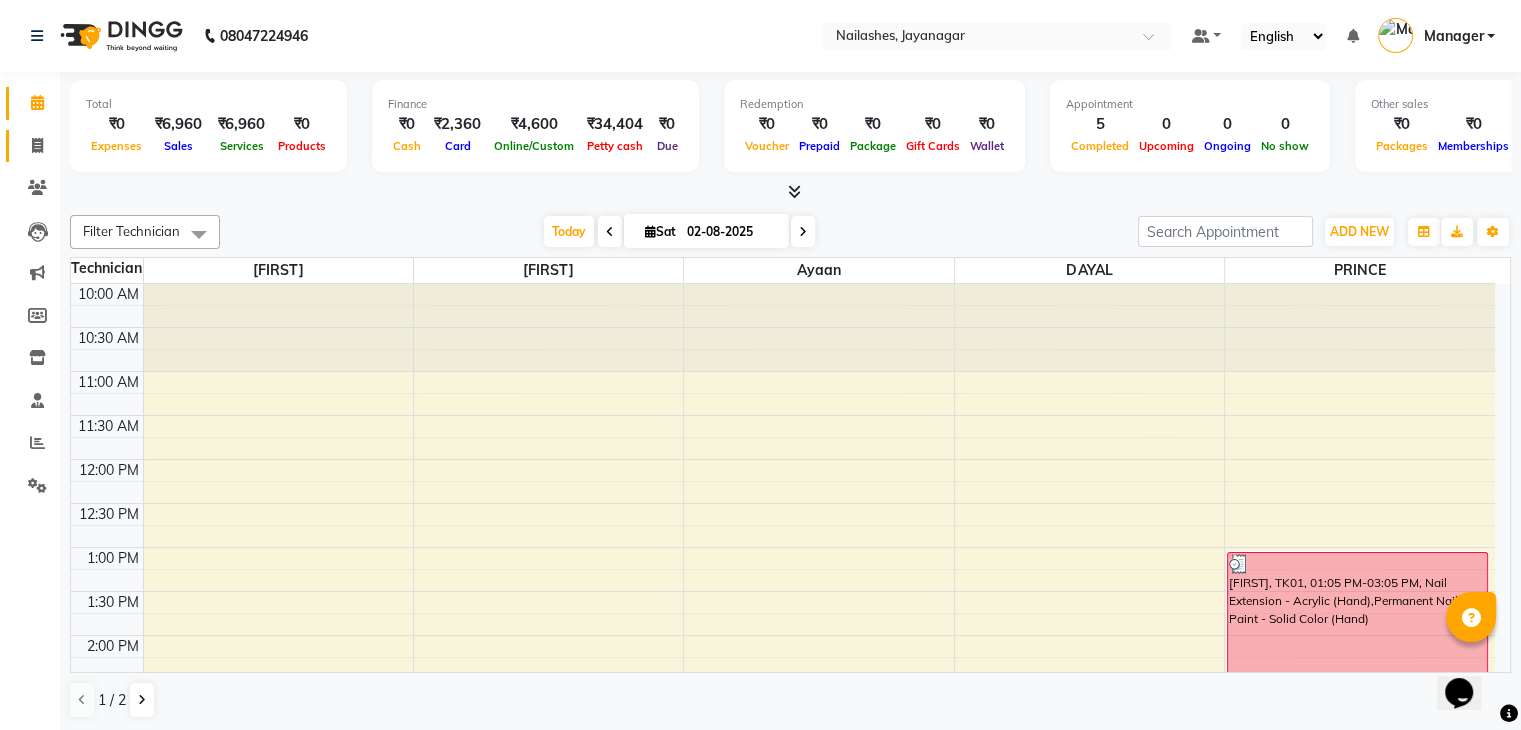 click on "Invoice" 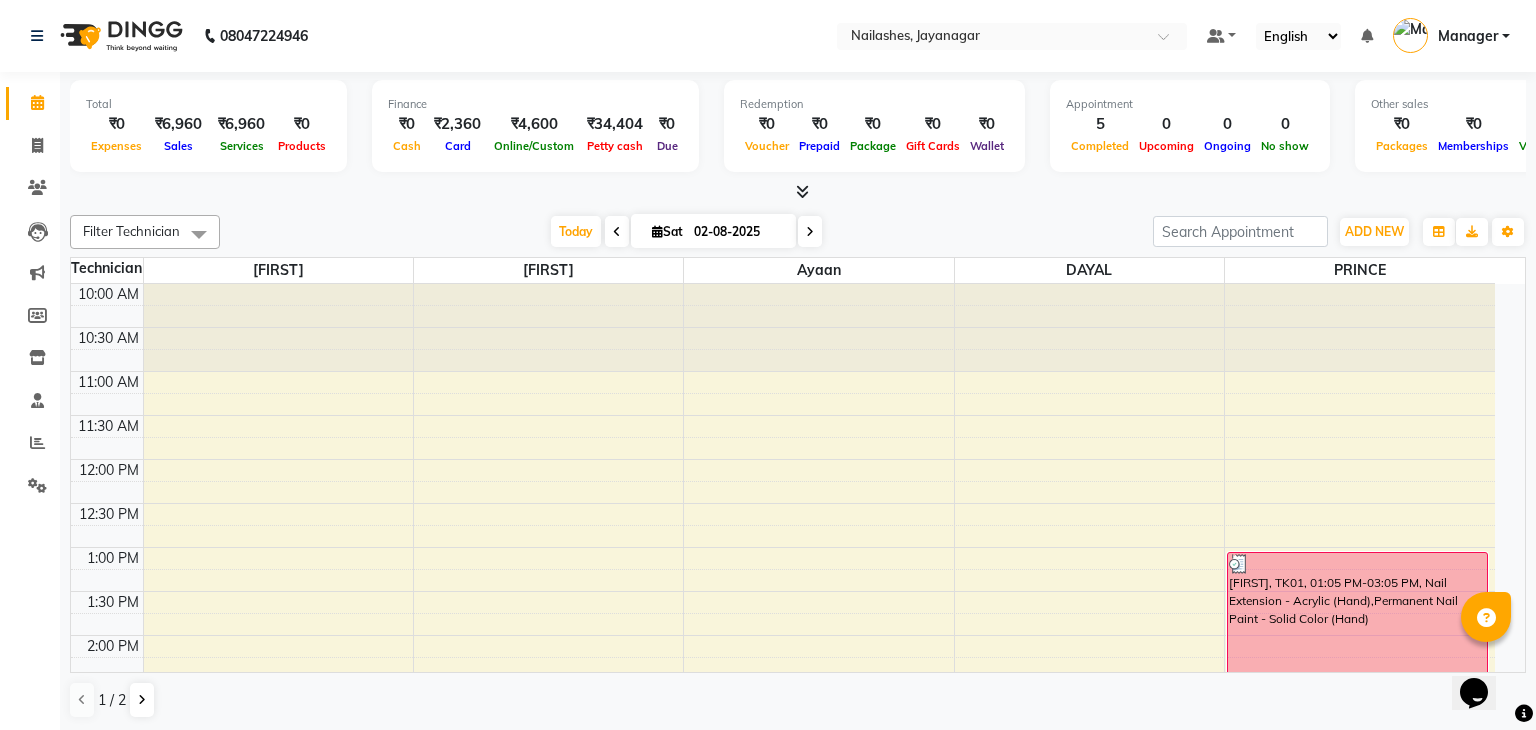 select on "service" 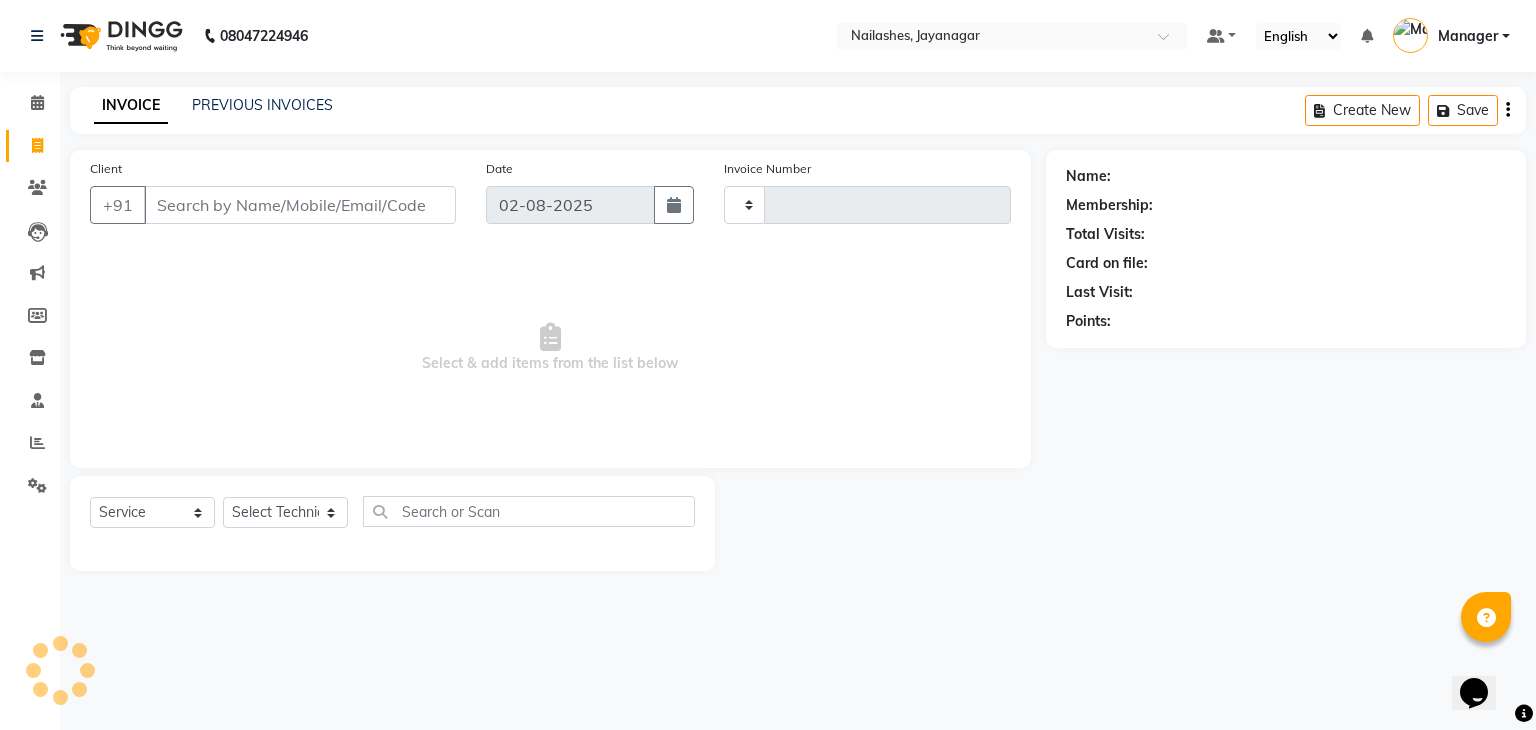 type on "0714" 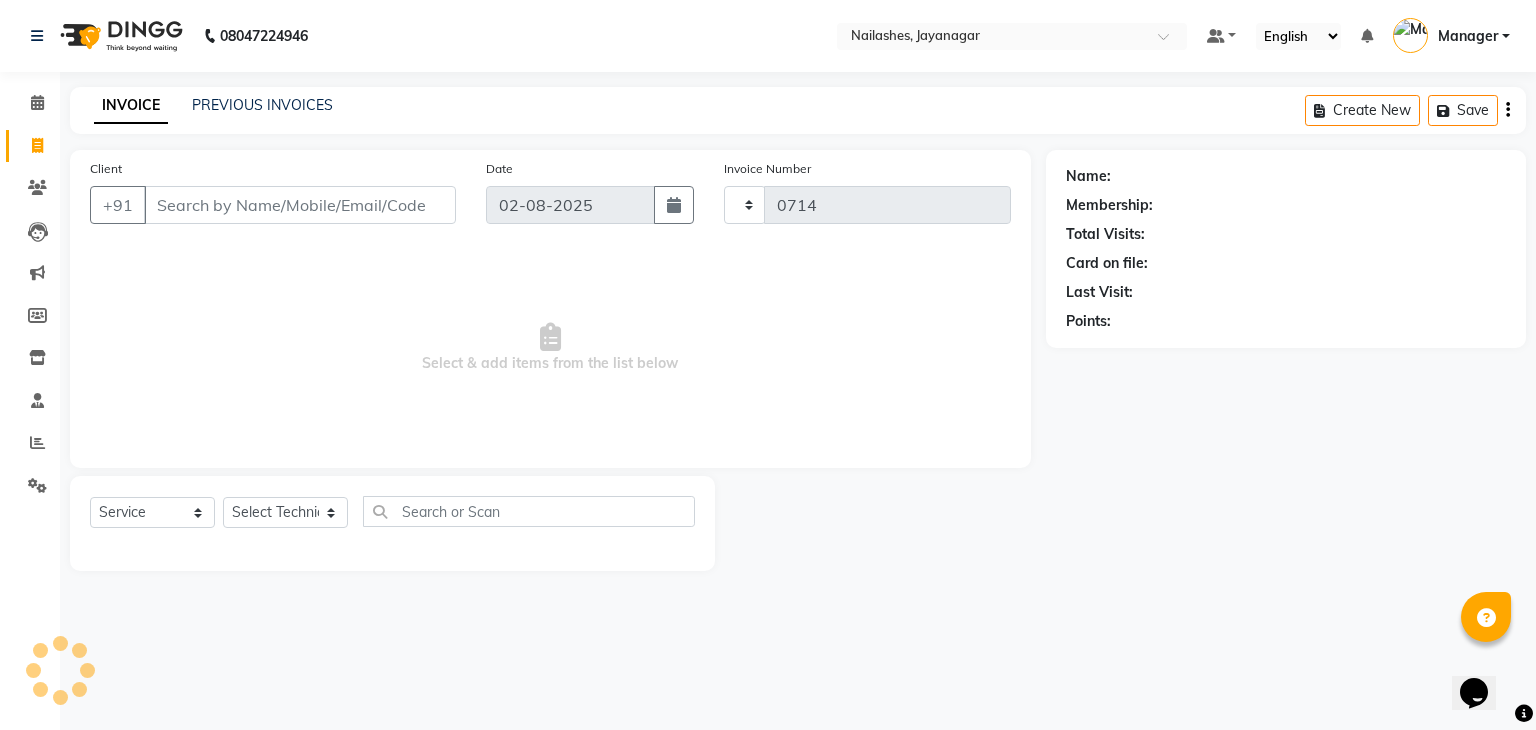 select on "4495" 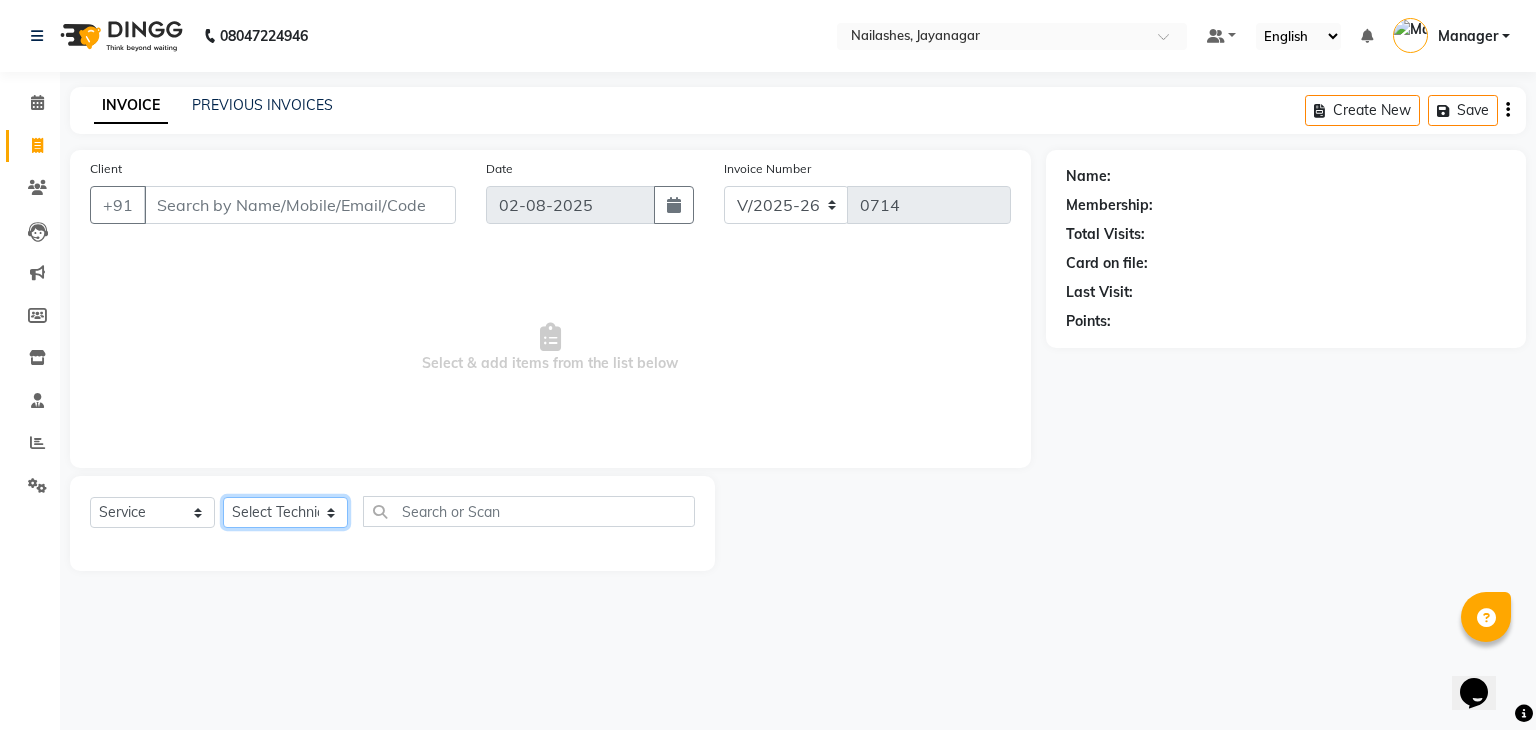click on "Select Technician" 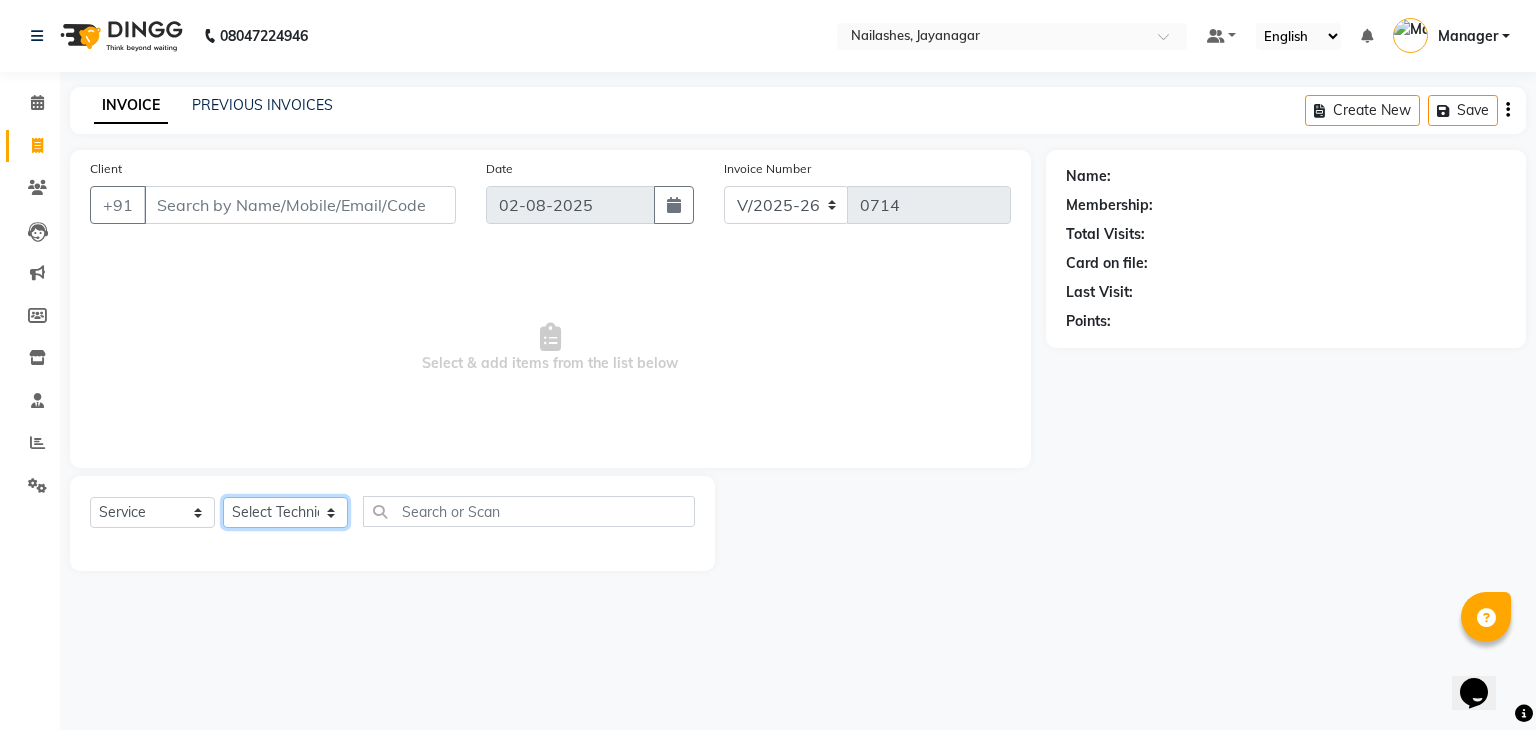 select on "25632" 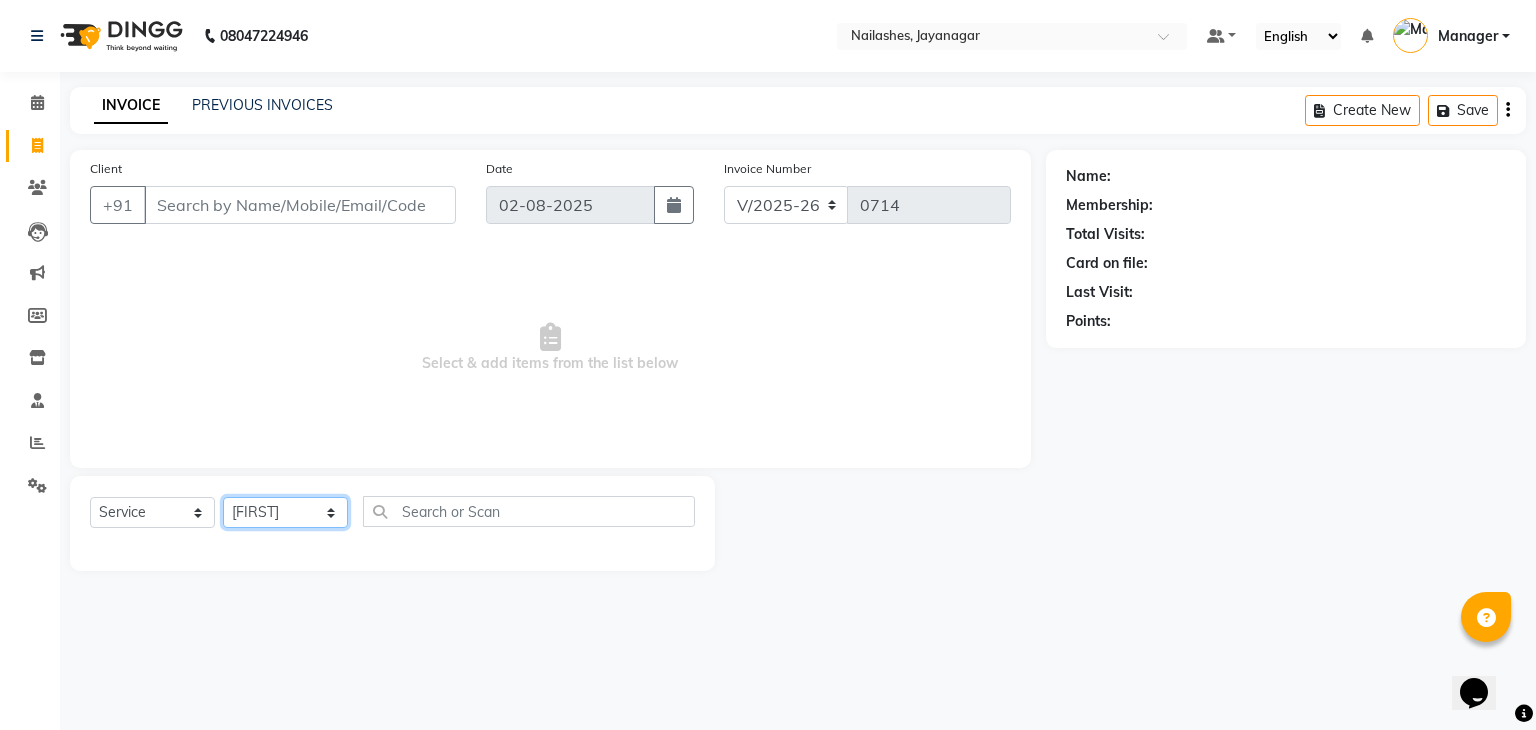 click on "Select Technician Admin [FIRST] [LAST] Manager [FIRST] [FIRST] [FIRST] [FIRST]" 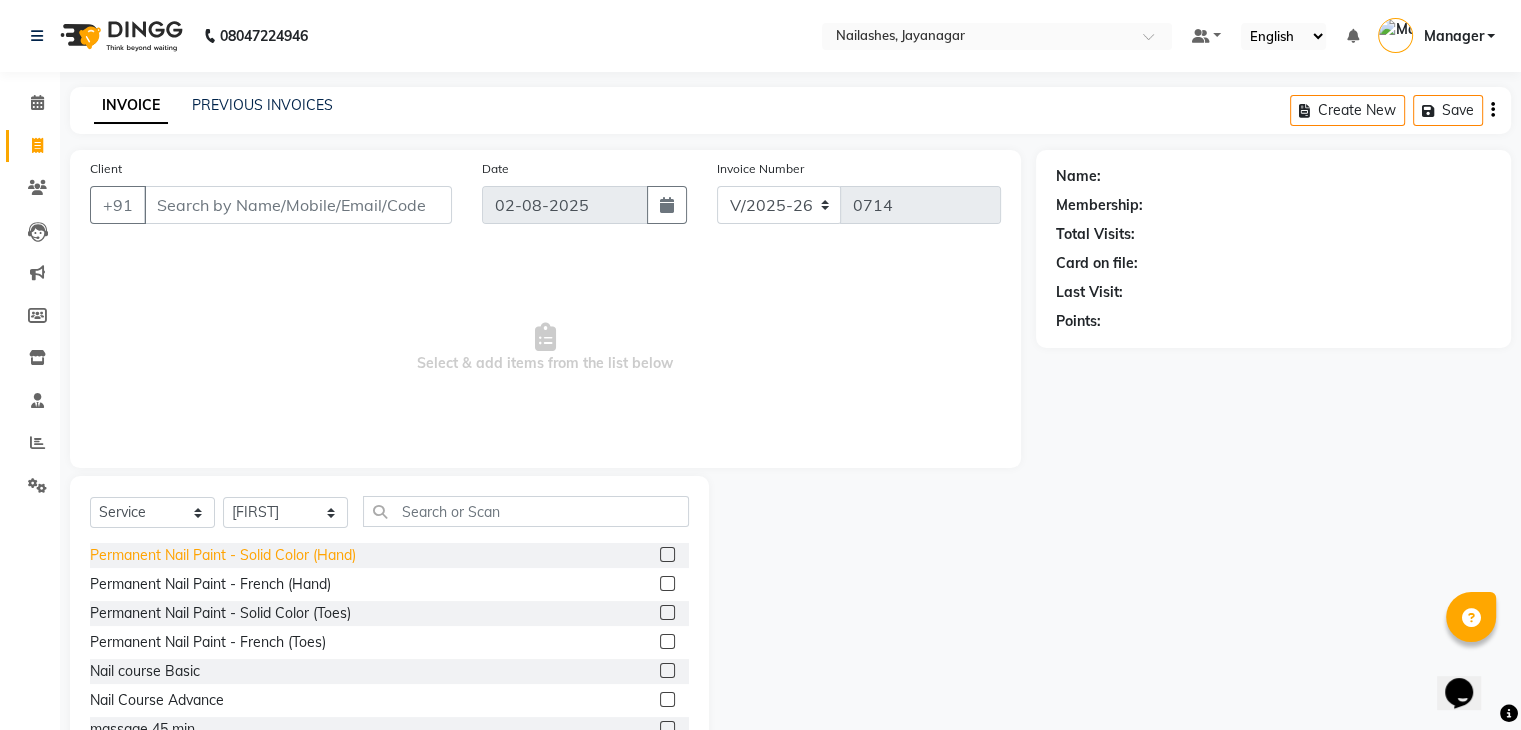 click on "Permanent Nail Paint - Solid Color (Hand)" 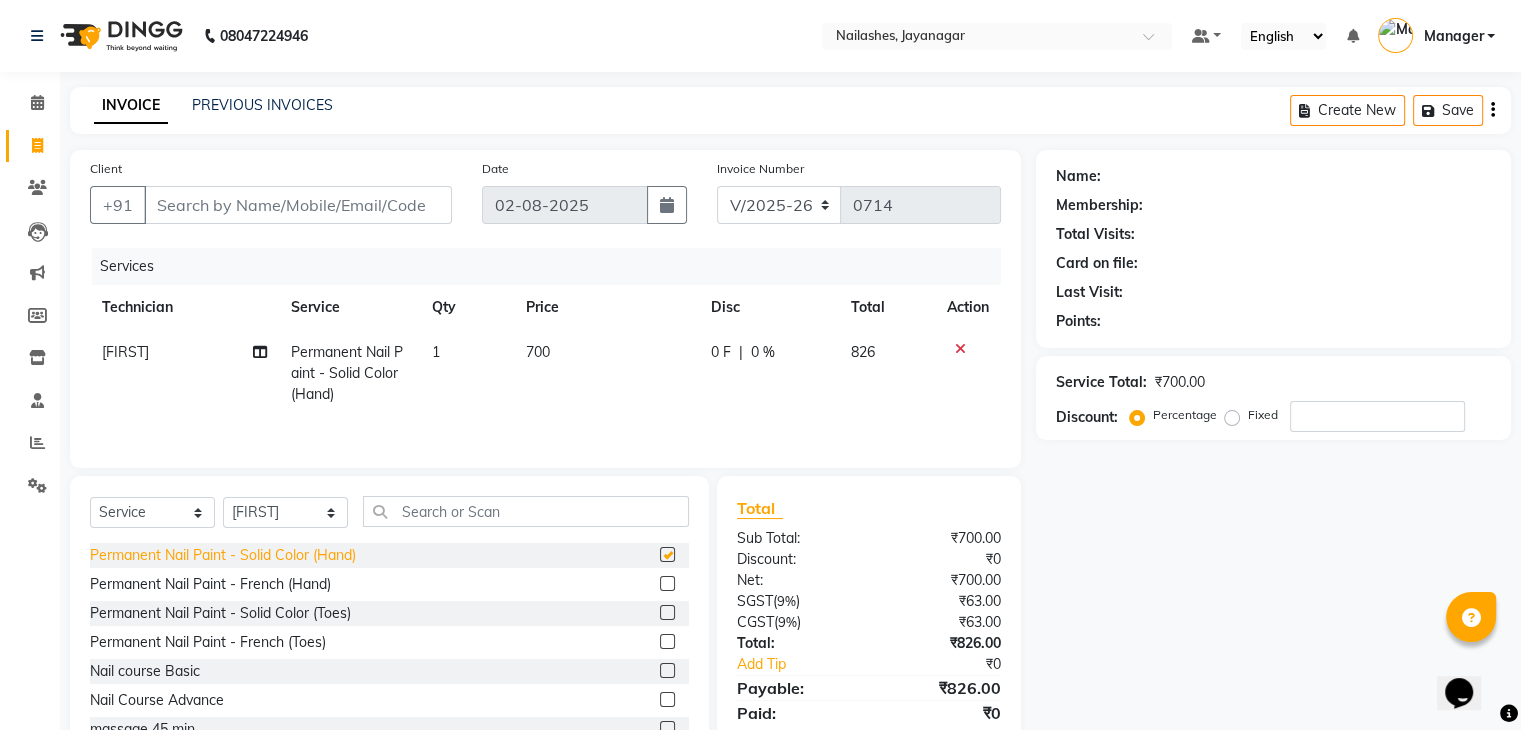 checkbox on "false" 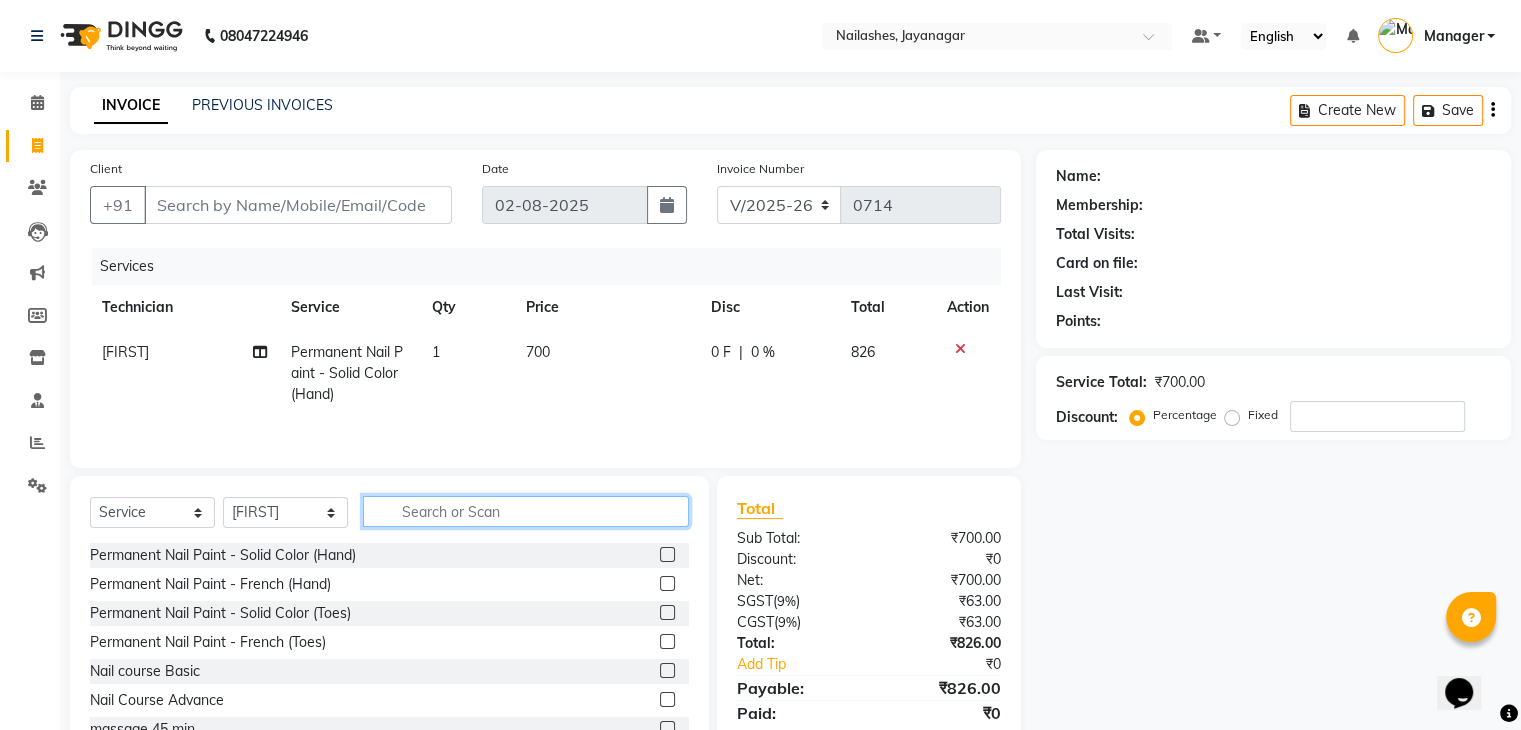 click 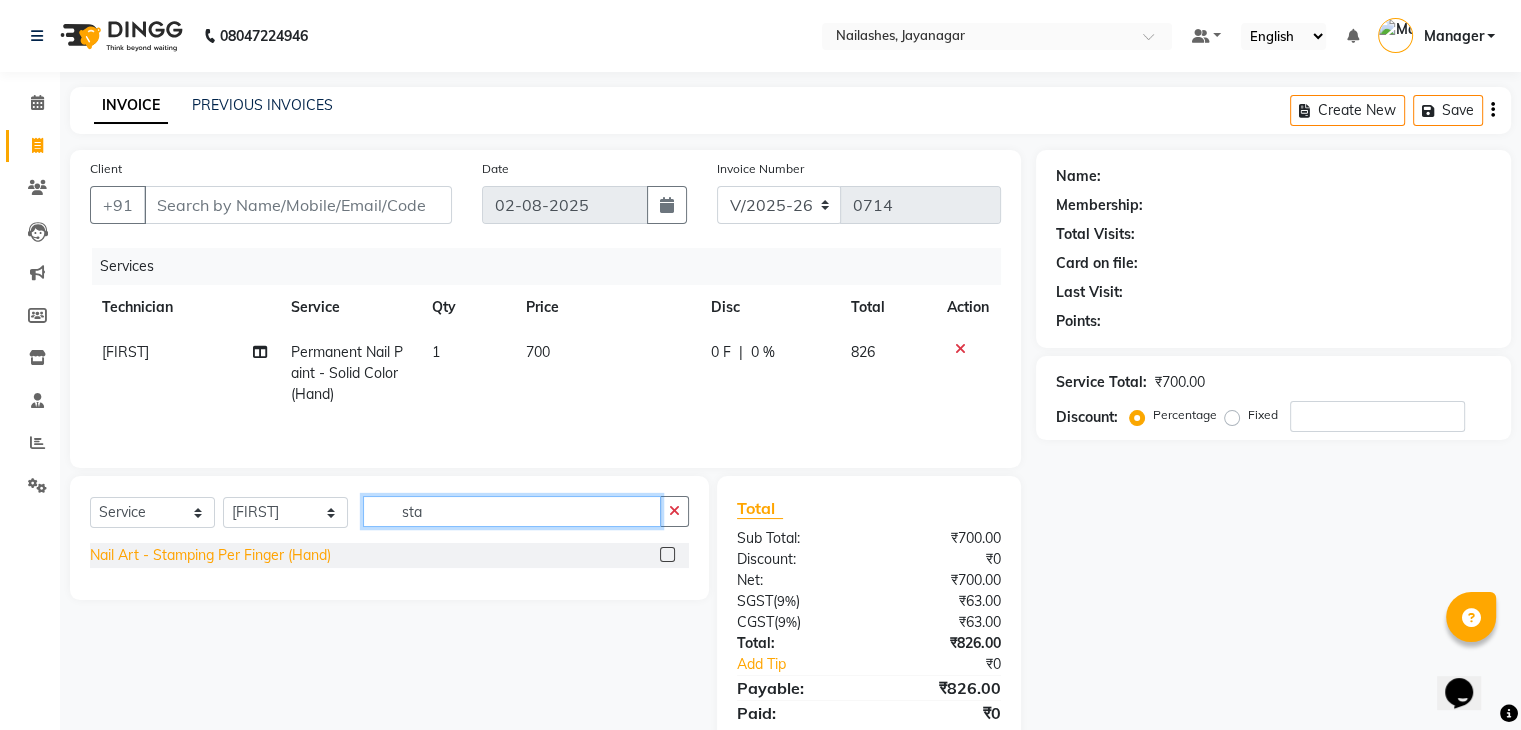 type on "sta" 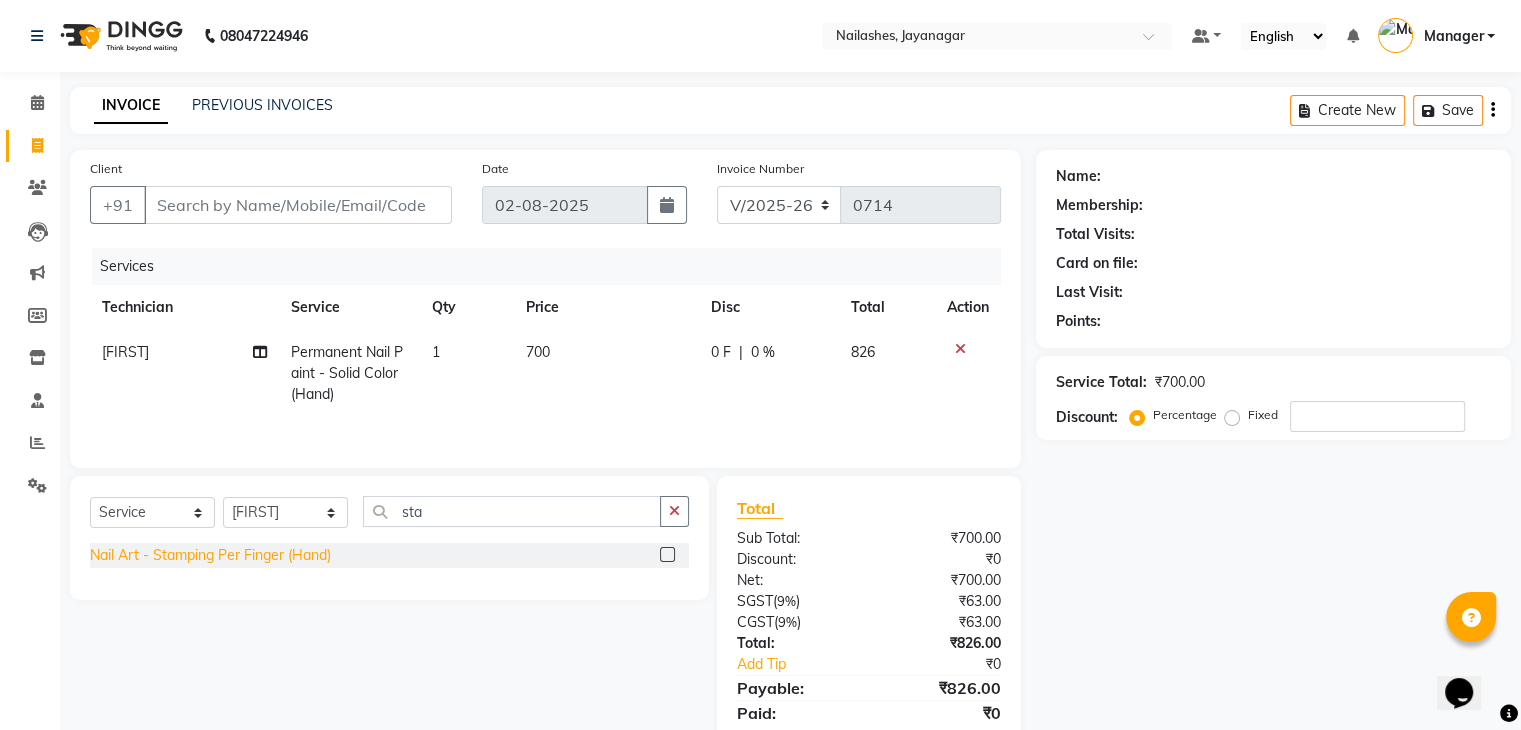 click on "Nail Art - Stamping Per Finger (Hand)" 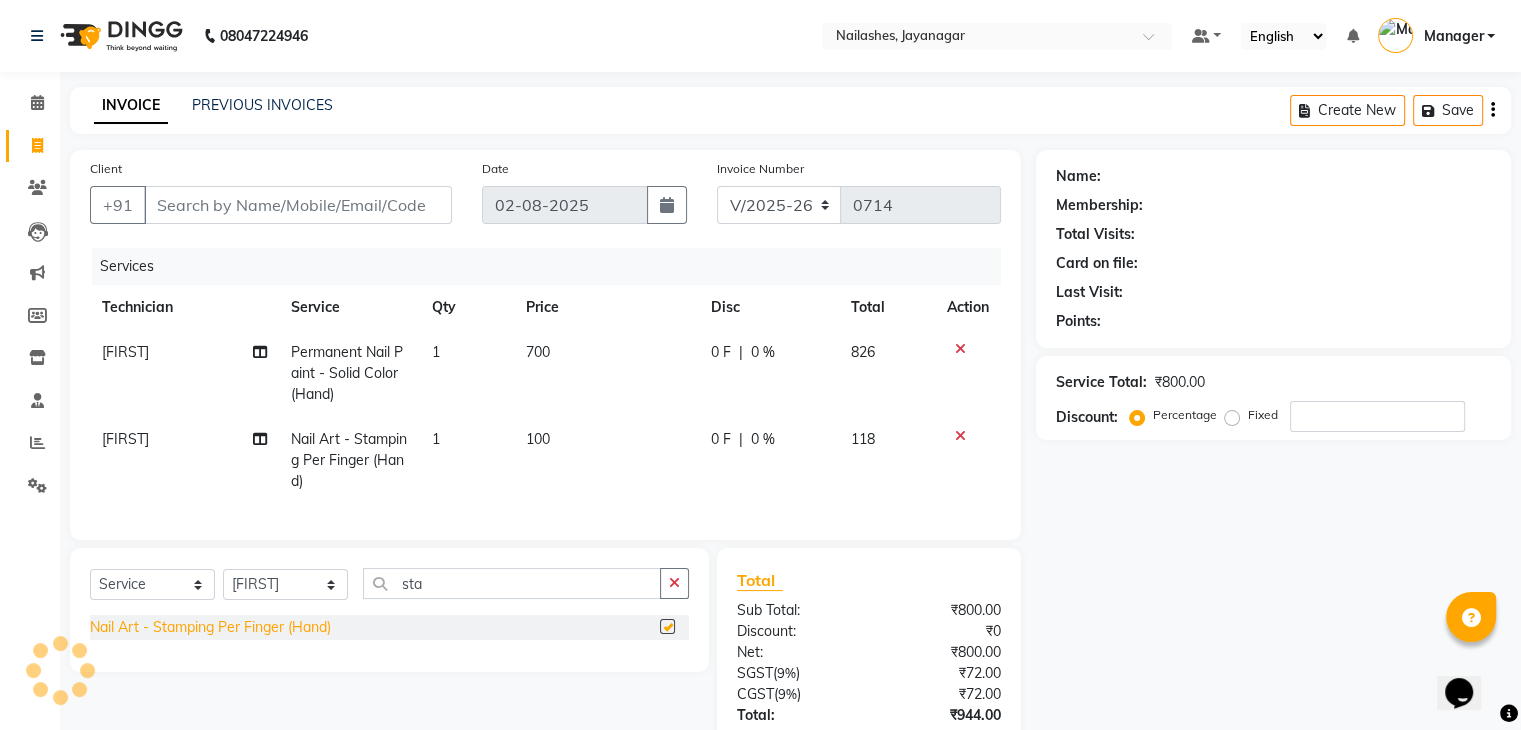 checkbox on "false" 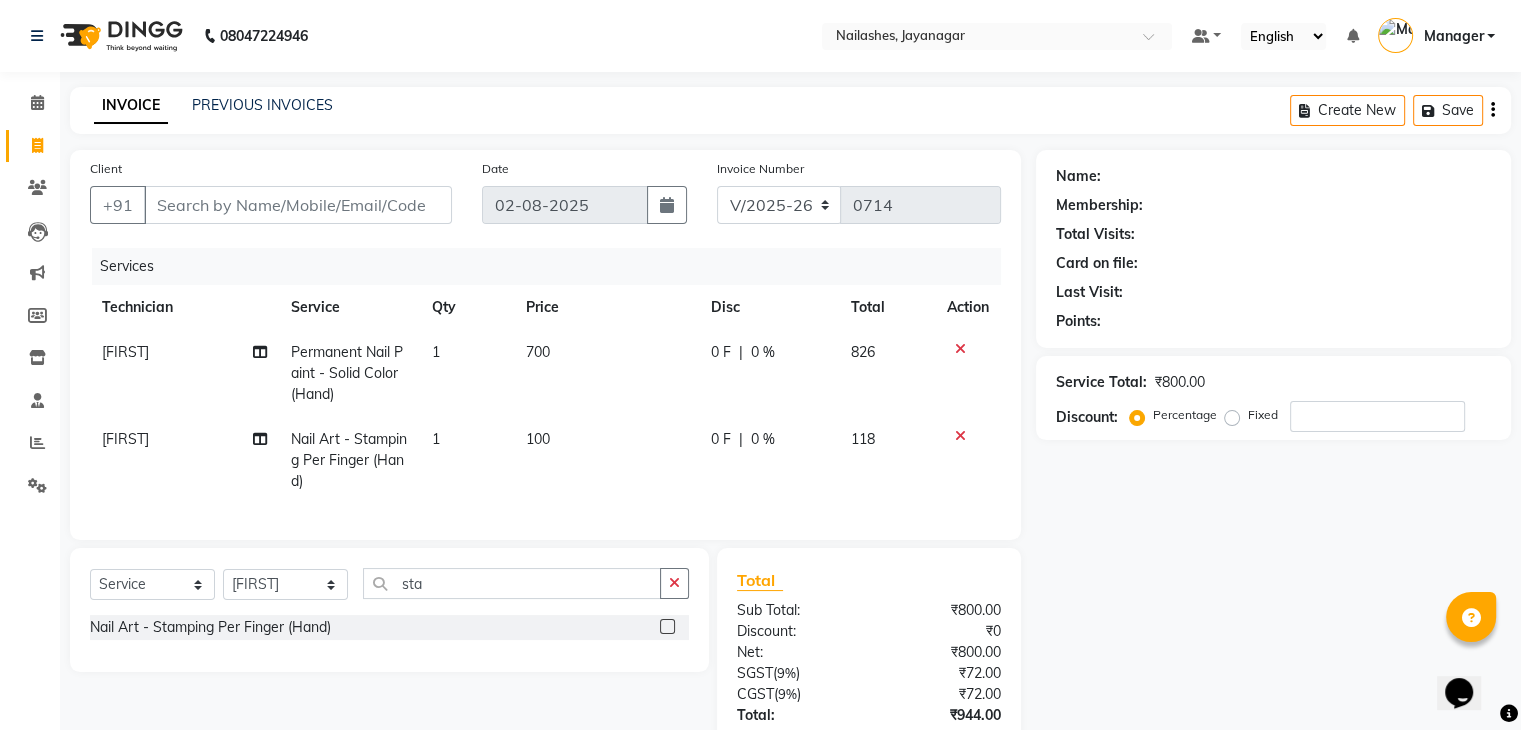 click on "1" 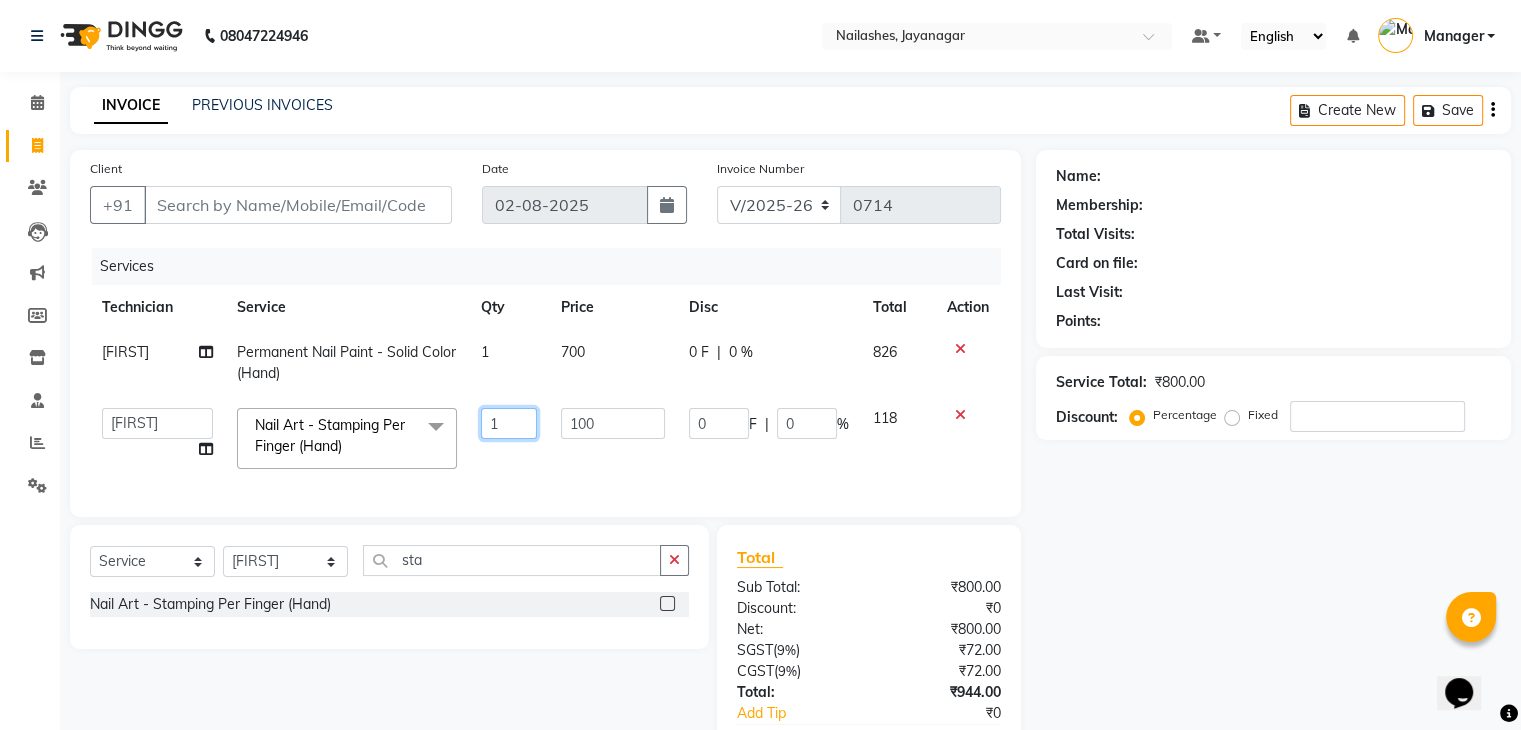 click on "1" 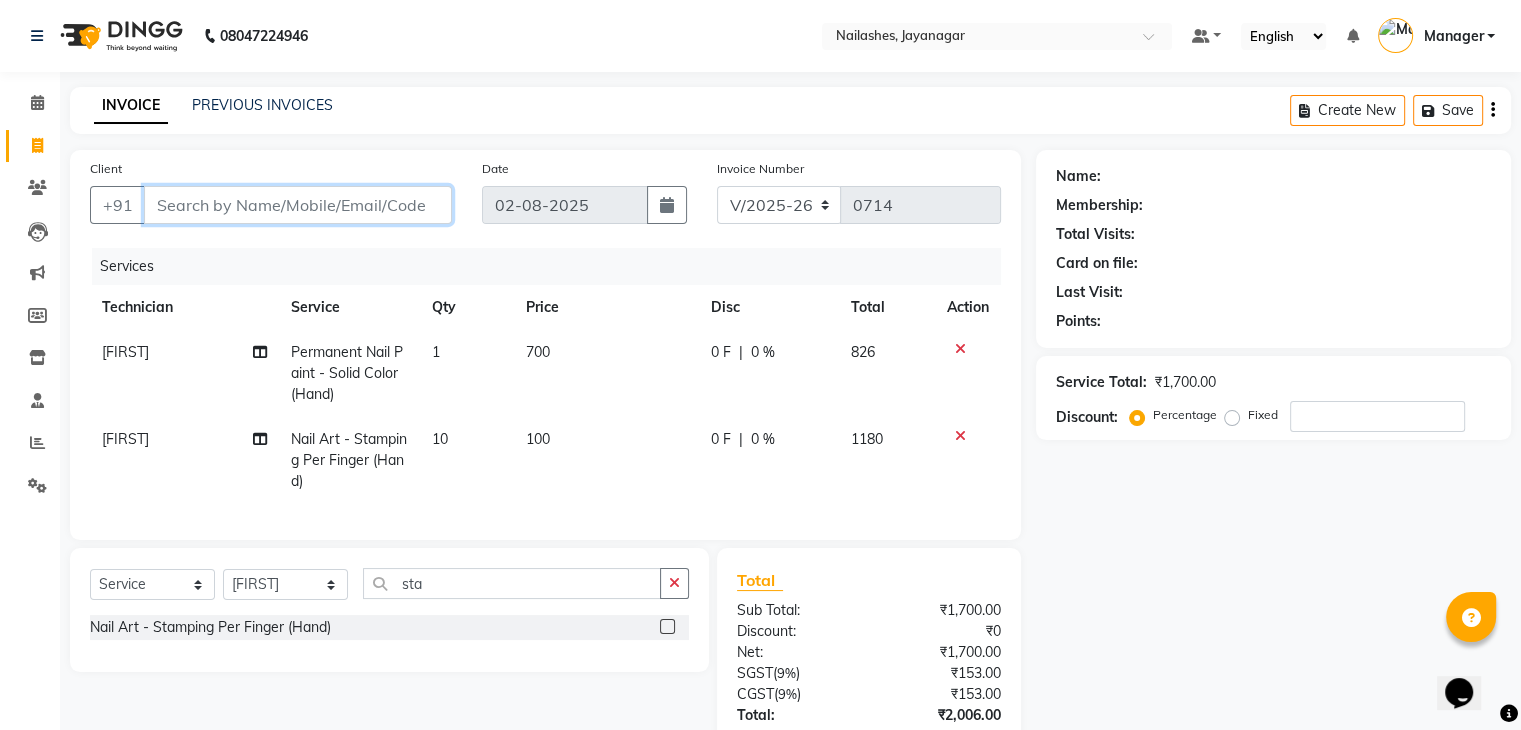 click on "Client" at bounding box center (298, 205) 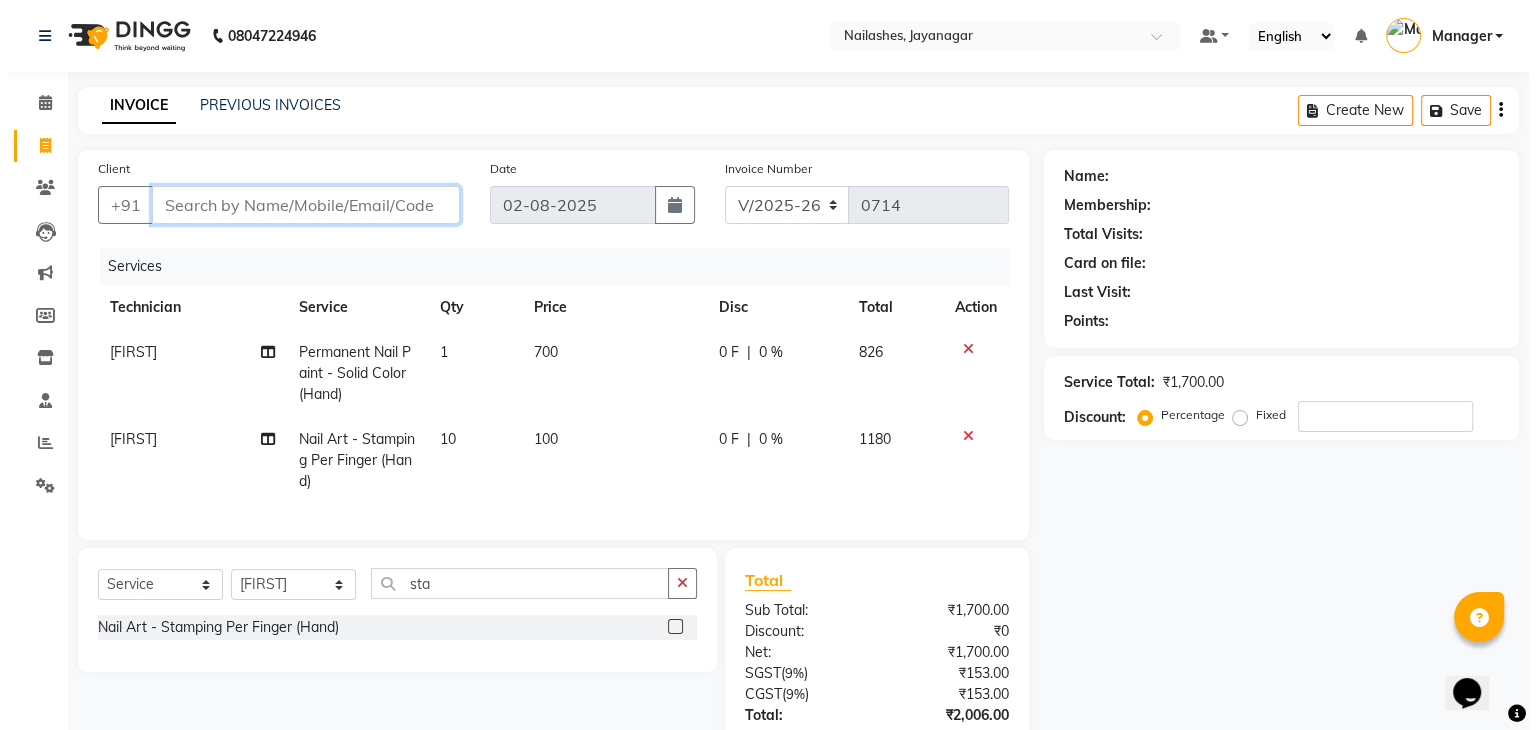 scroll, scrollTop: 158, scrollLeft: 0, axis: vertical 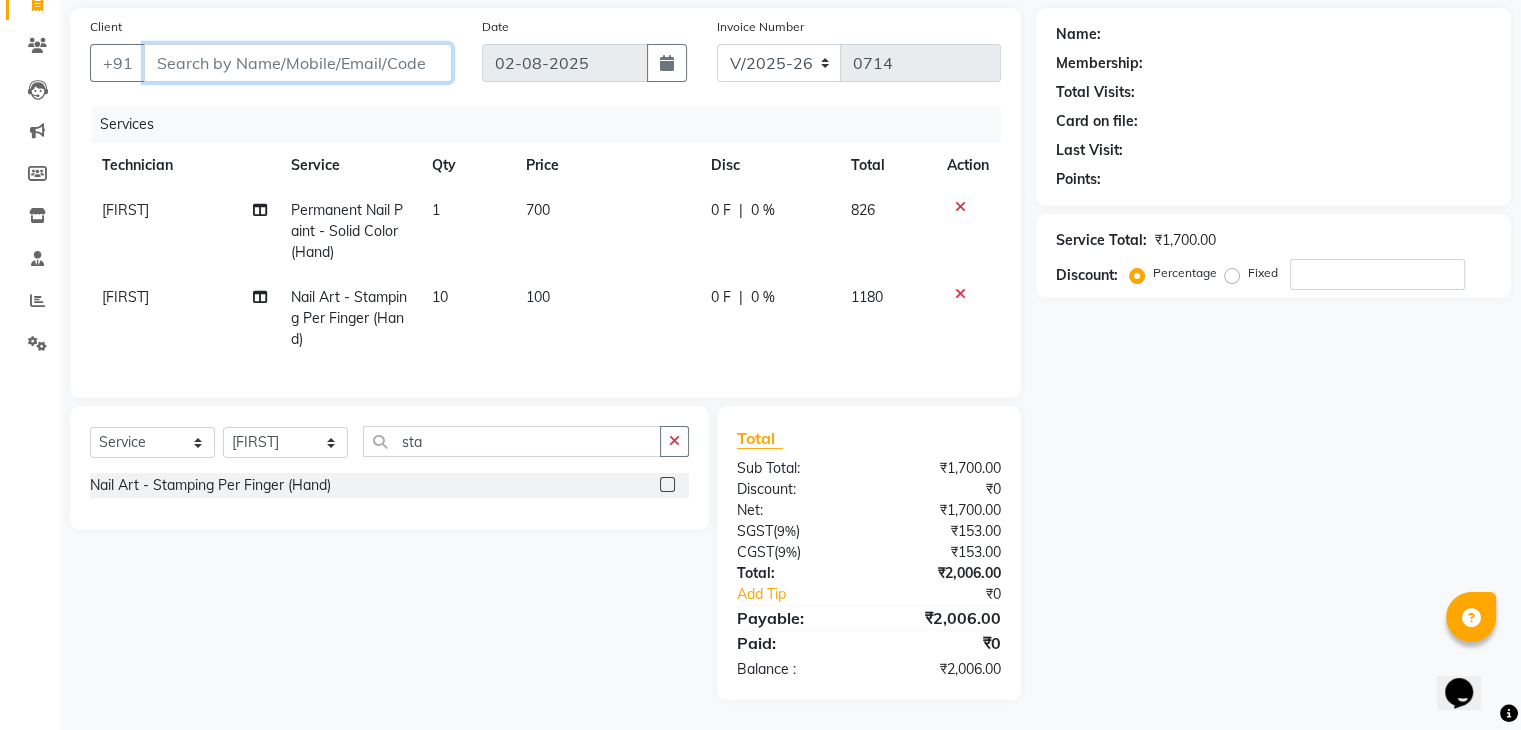 click on "Client" at bounding box center [298, 63] 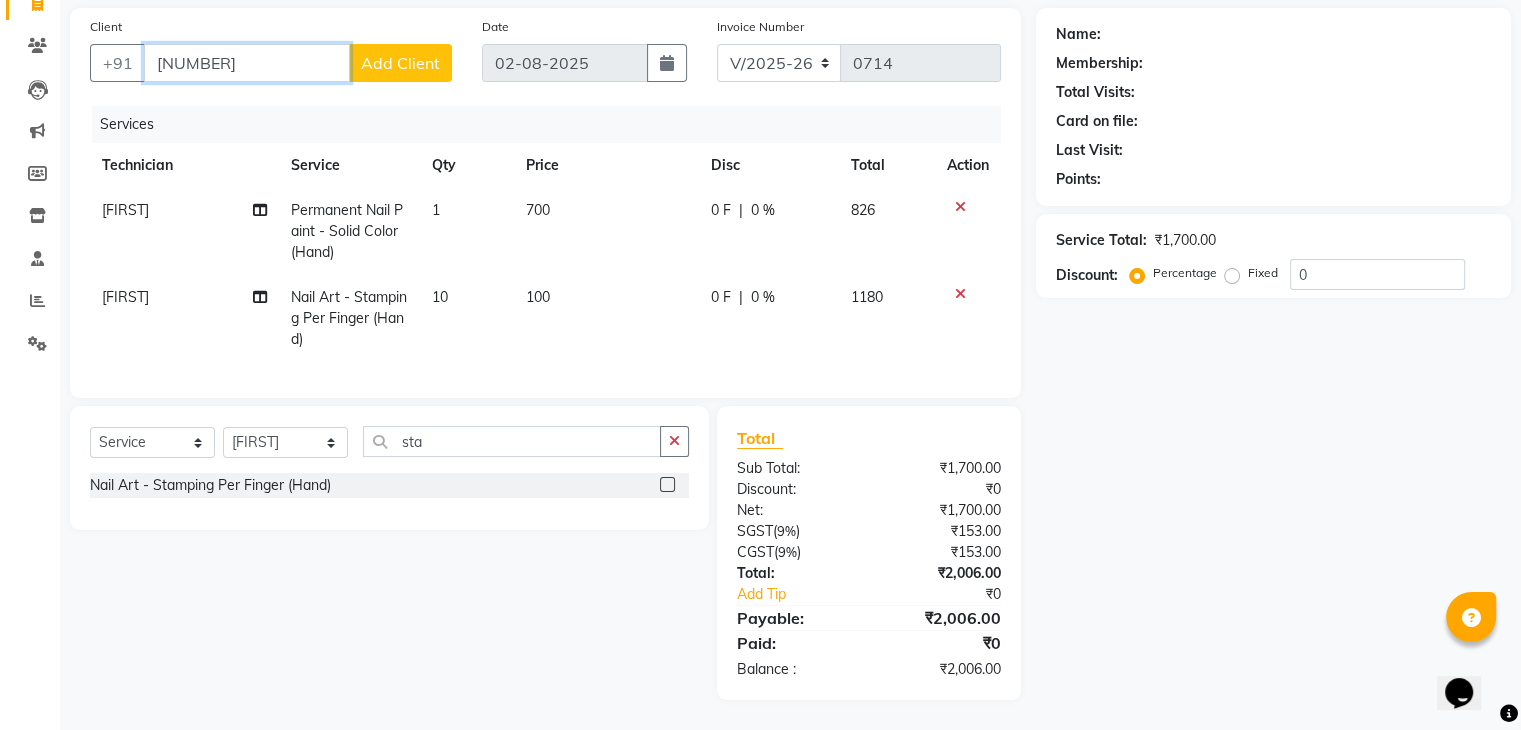 type on "[NUMBER]" 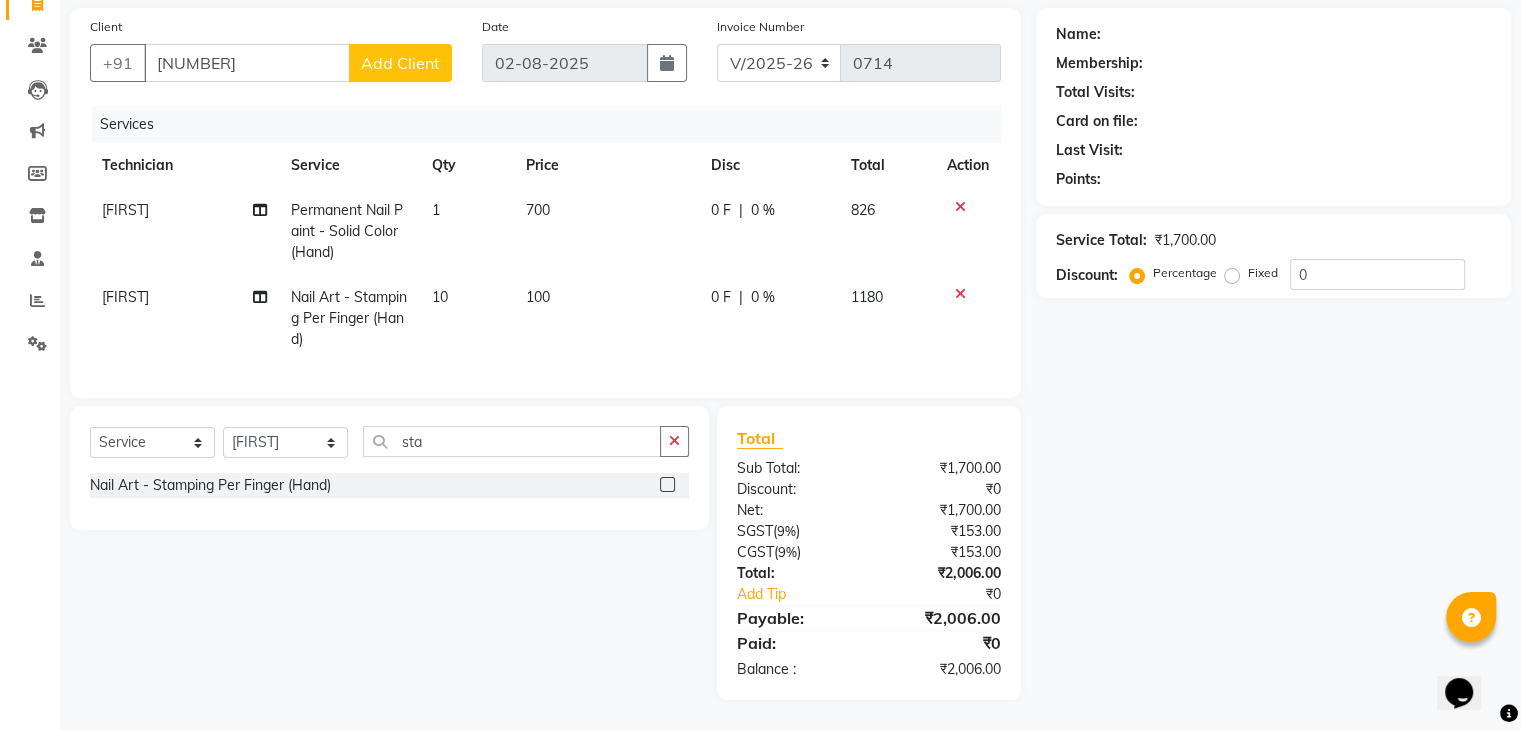 click on "Add Client" 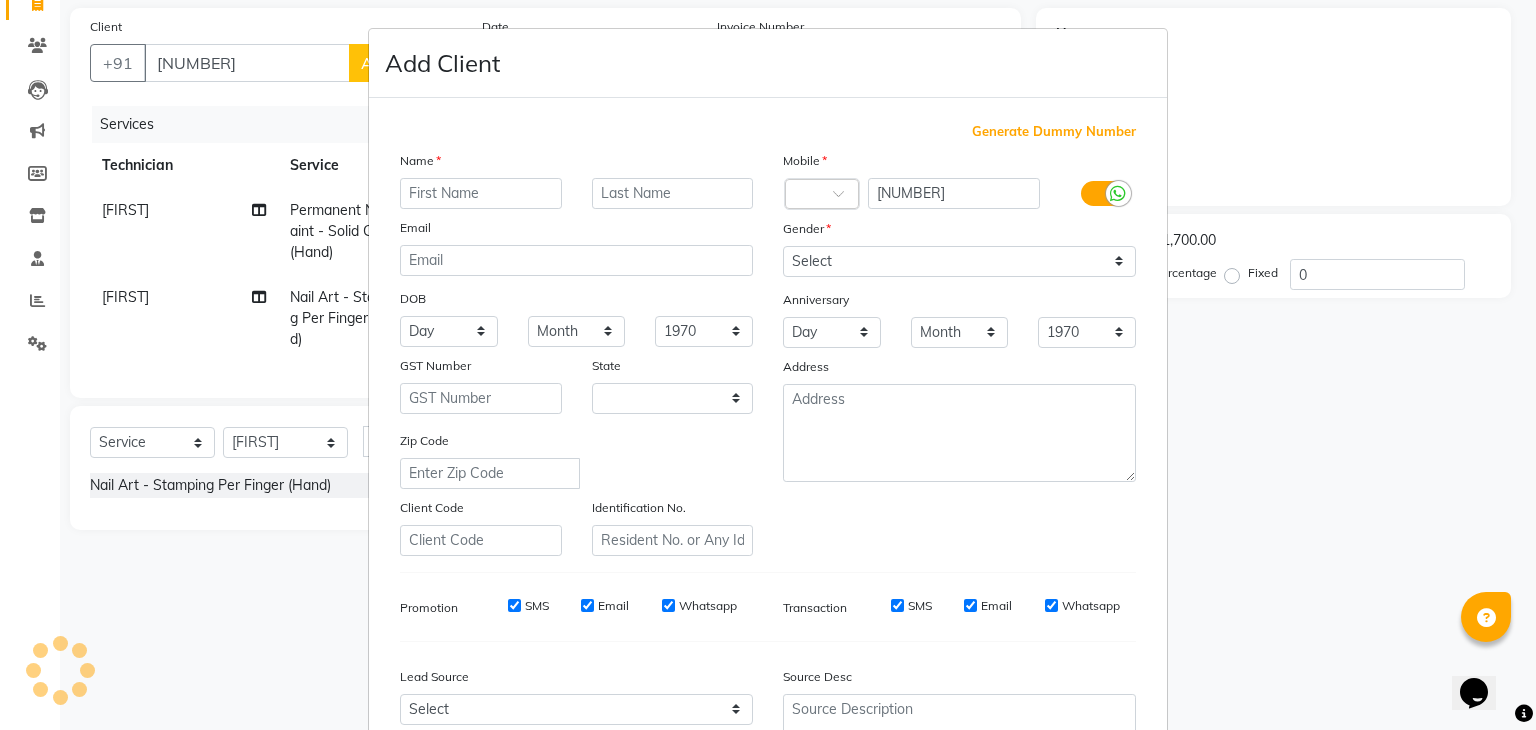 select on "21" 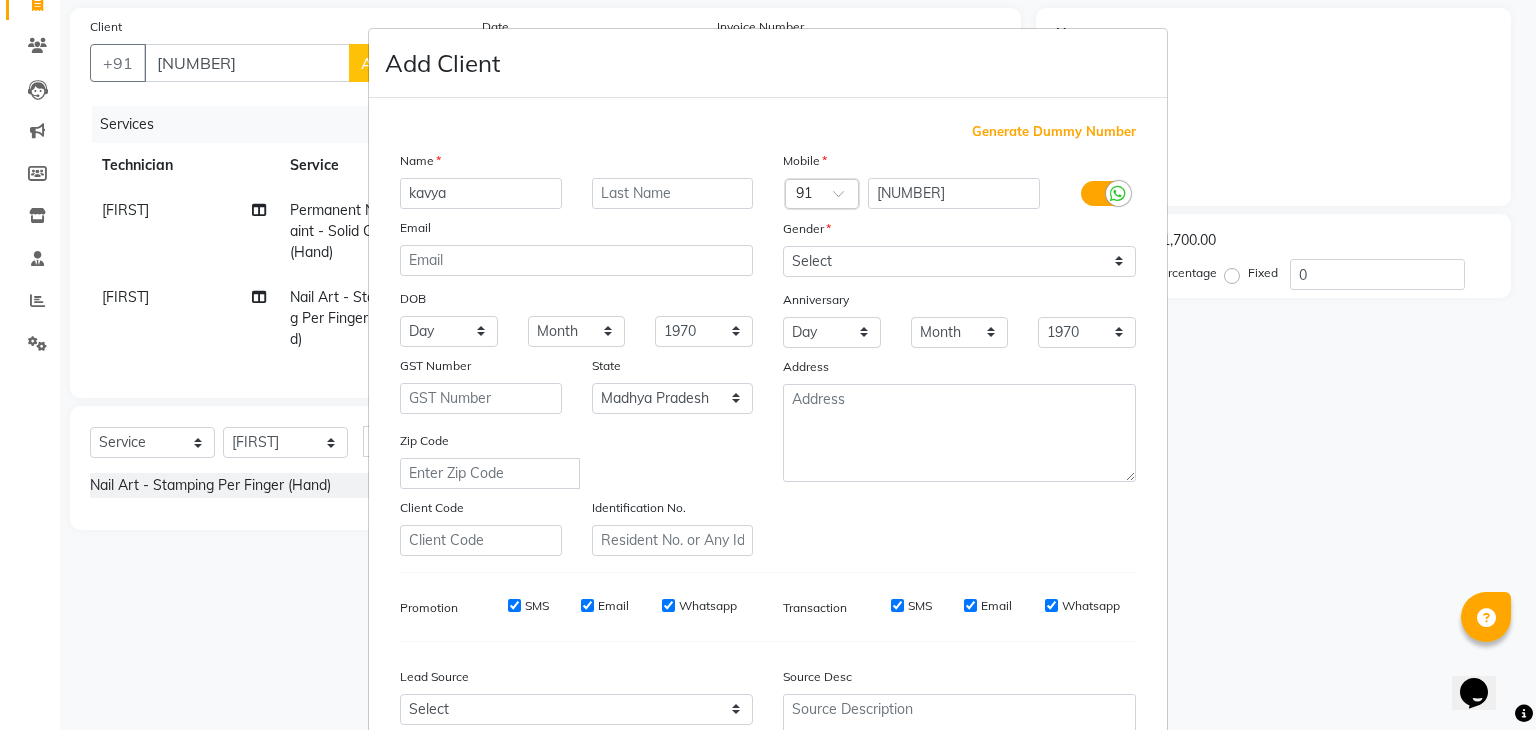 type on "kavya" 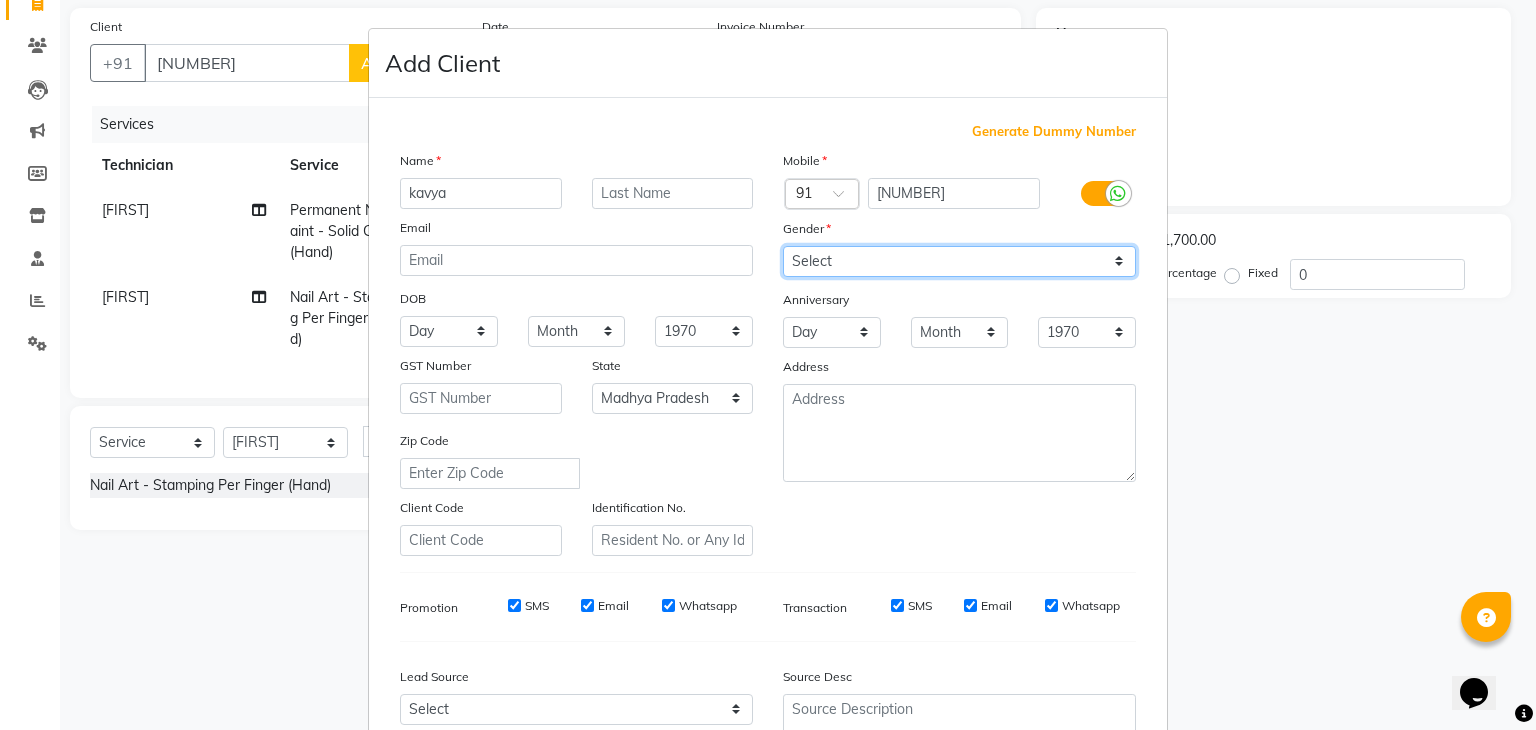 click on "Select Male Female Other Prefer Not To Say" at bounding box center (959, 261) 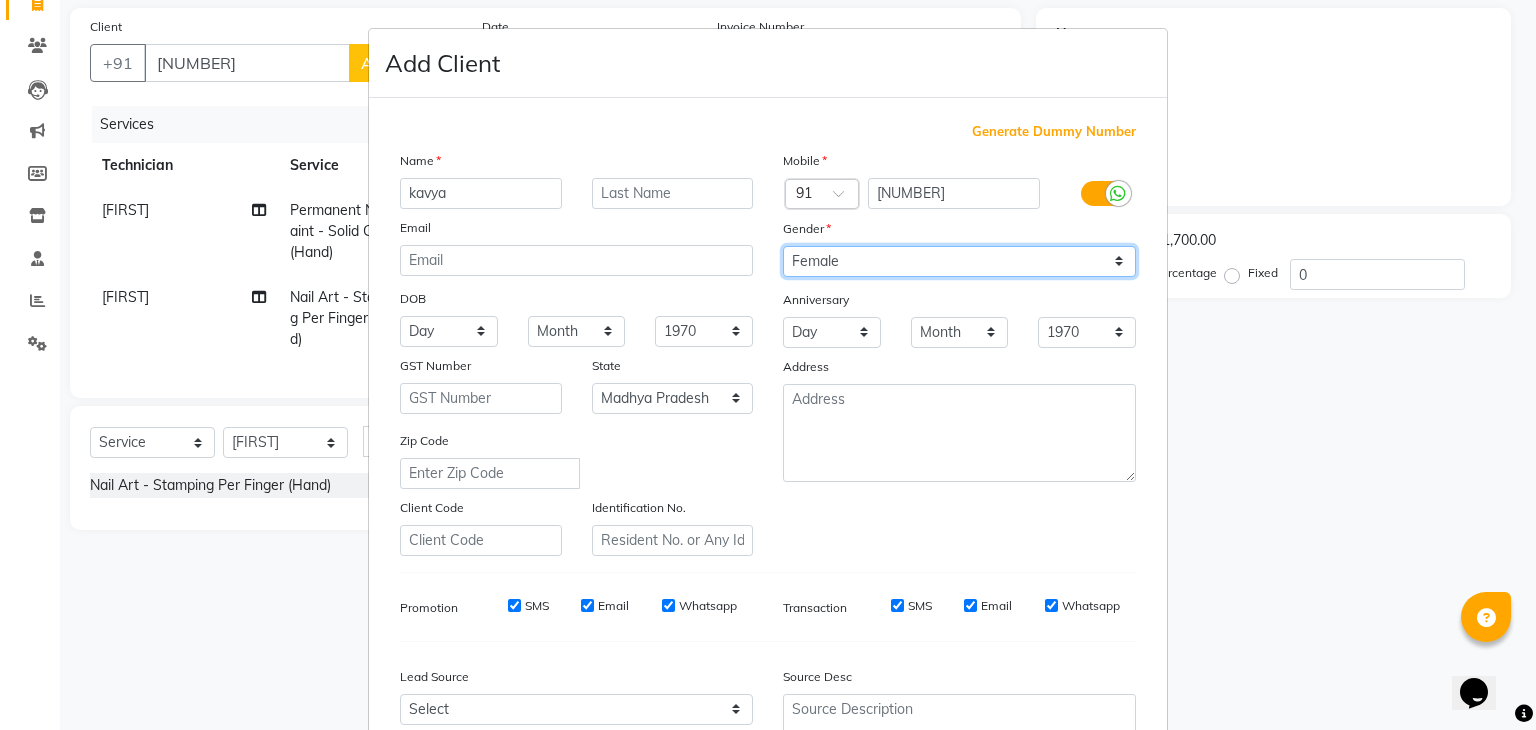click on "Select Male Female Other Prefer Not To Say" at bounding box center [959, 261] 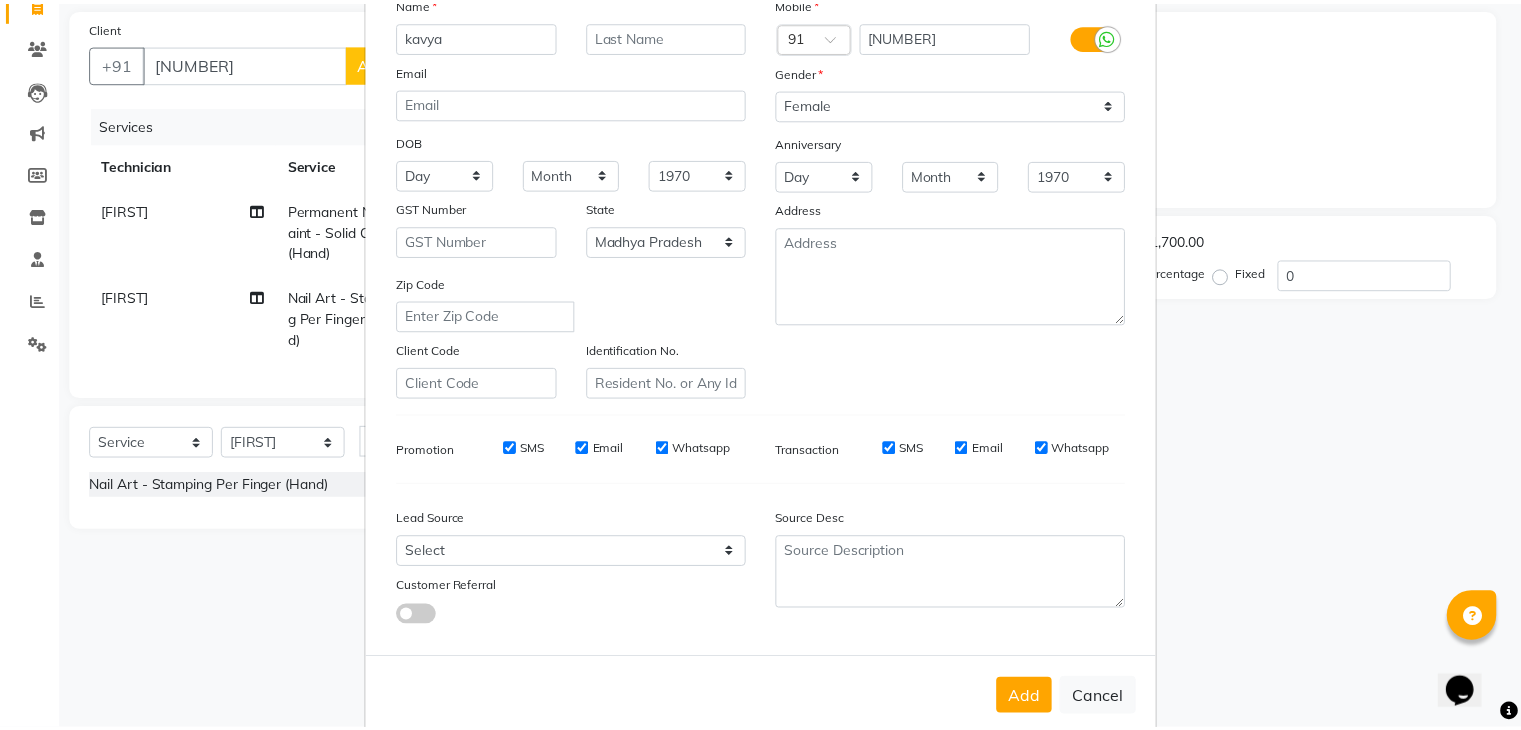 scroll, scrollTop: 203, scrollLeft: 0, axis: vertical 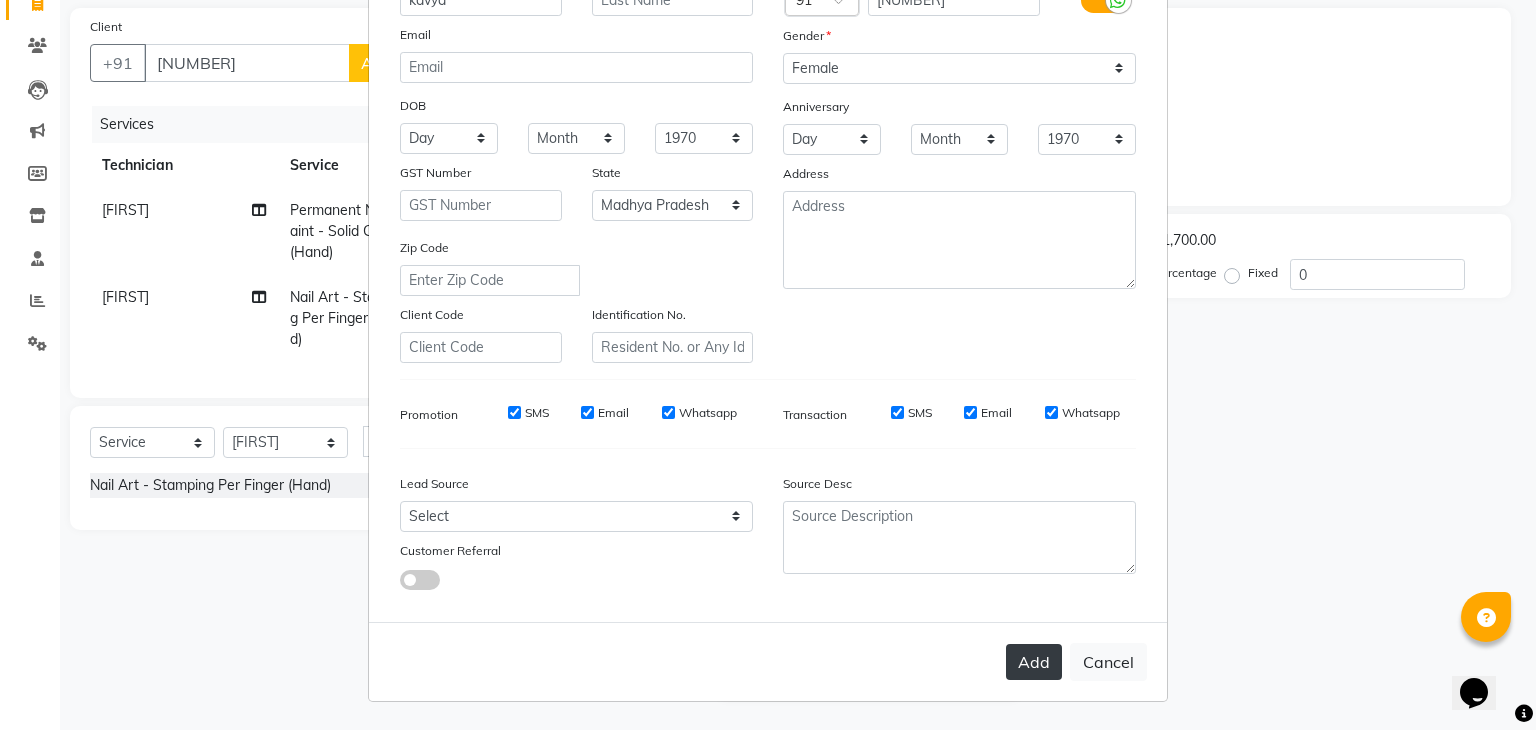 click on "Add" at bounding box center [1034, 662] 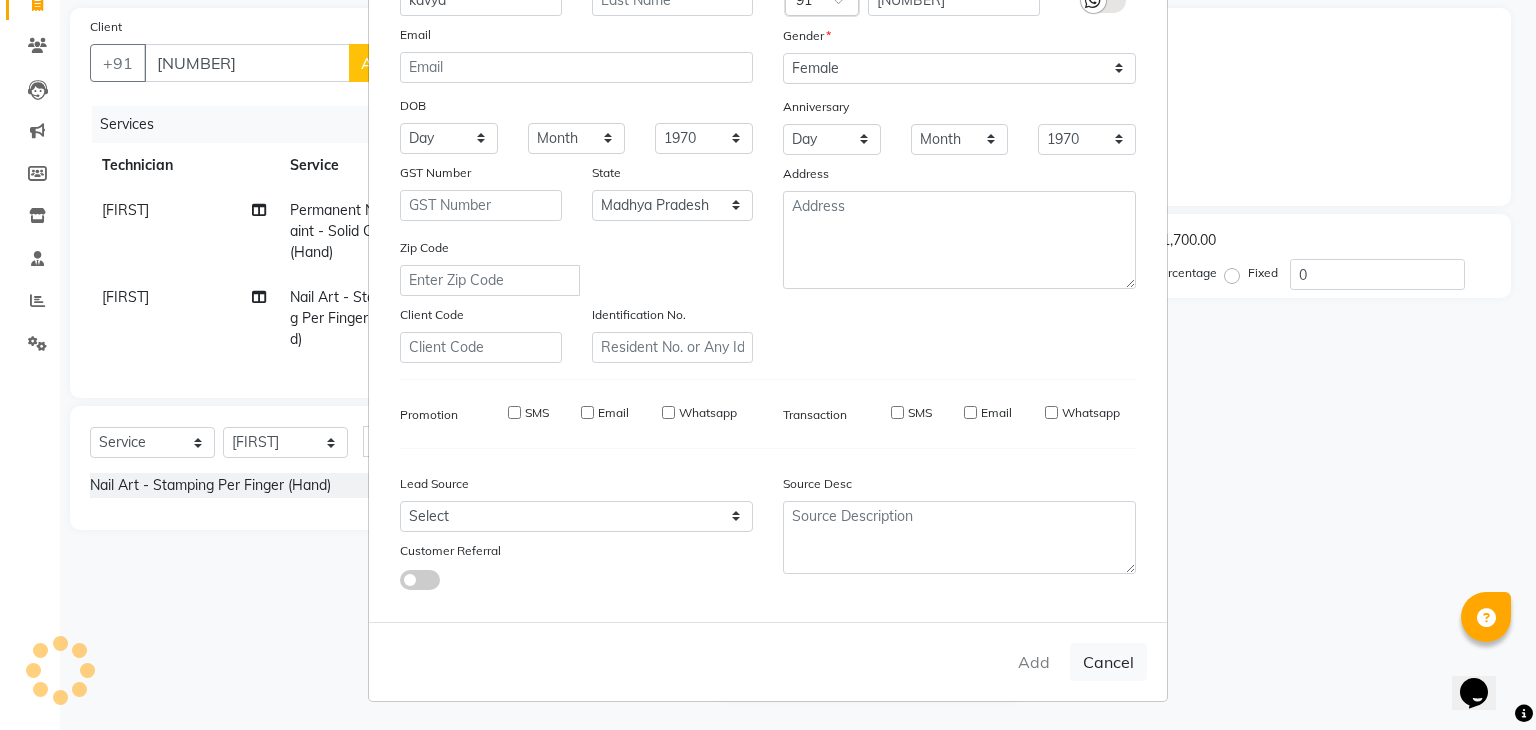 type on "91******44" 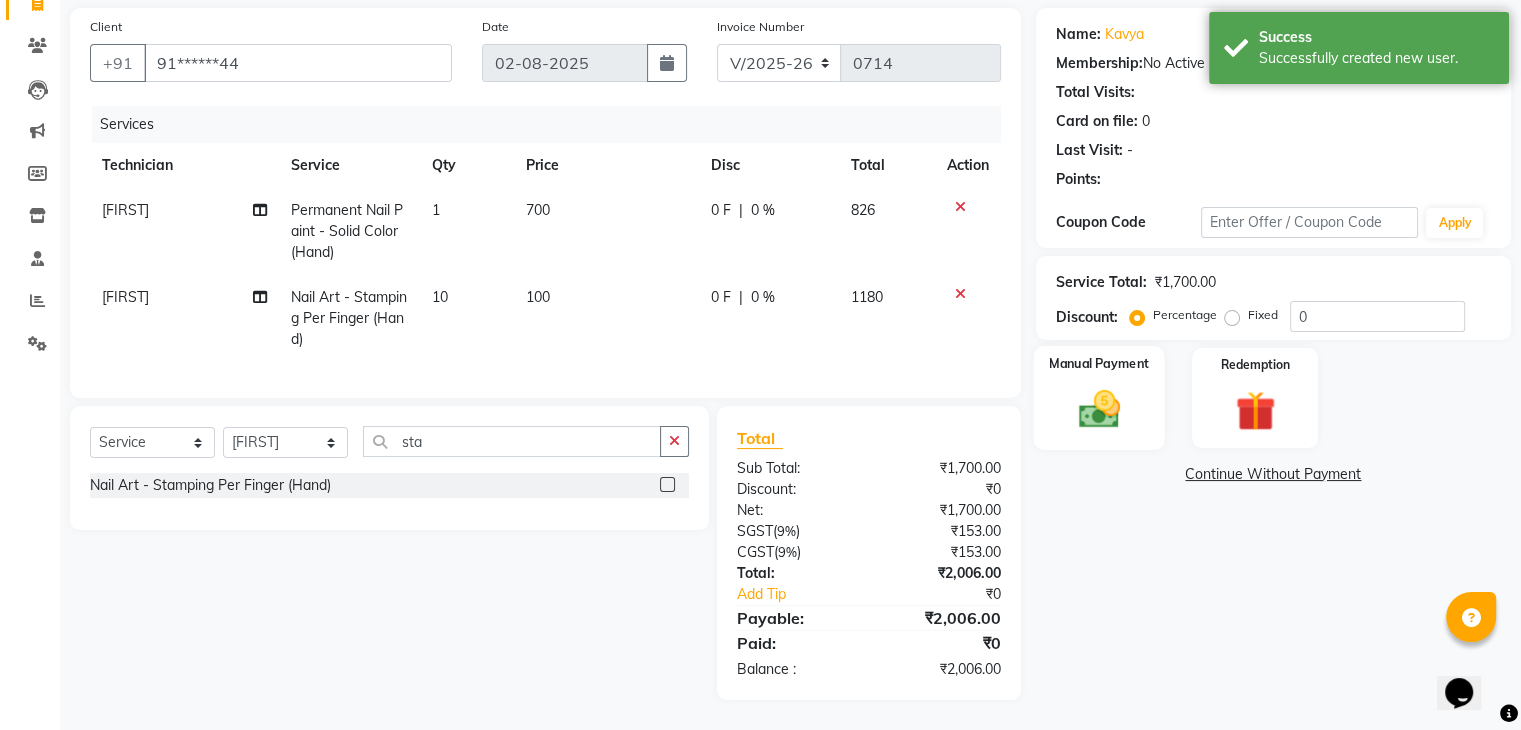 click 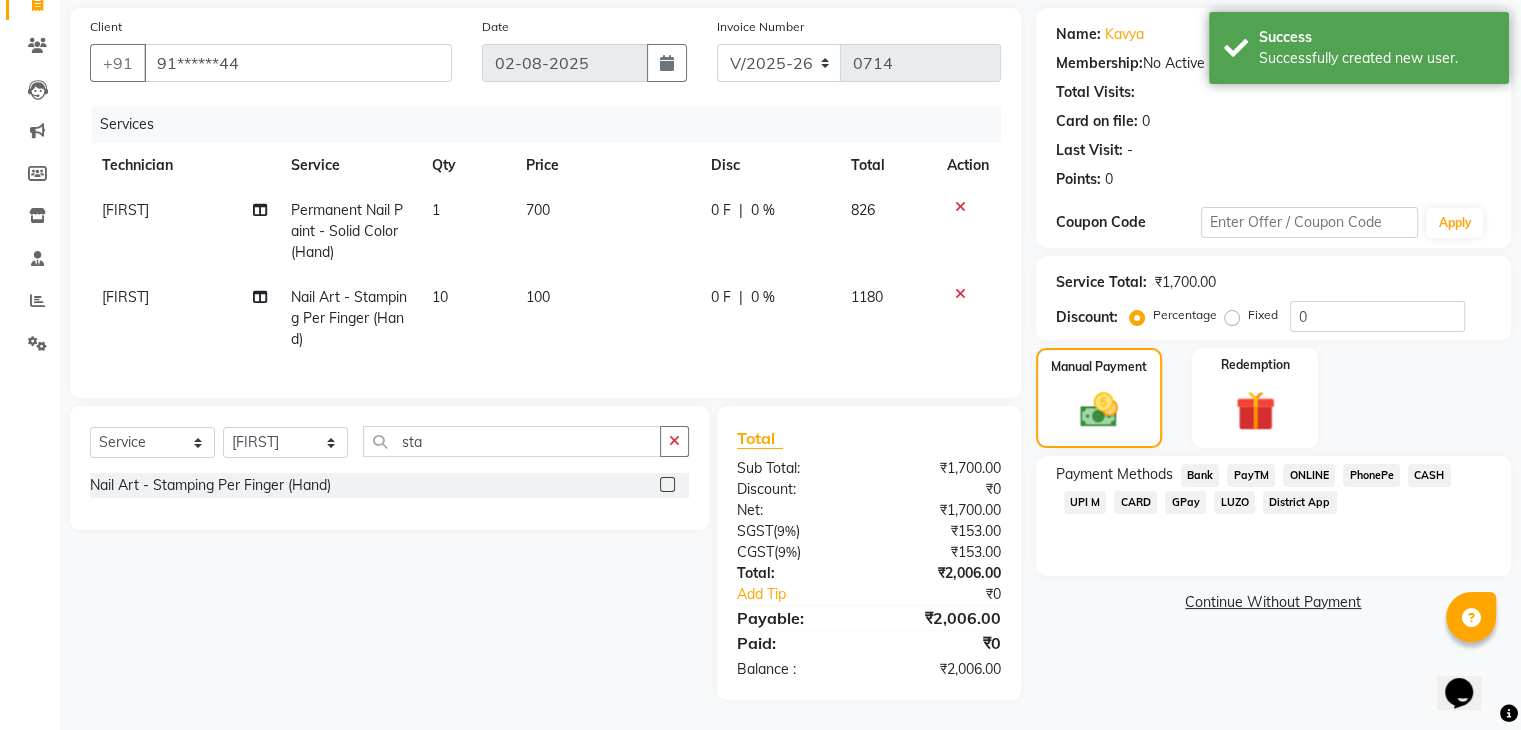 click on "ONLINE" 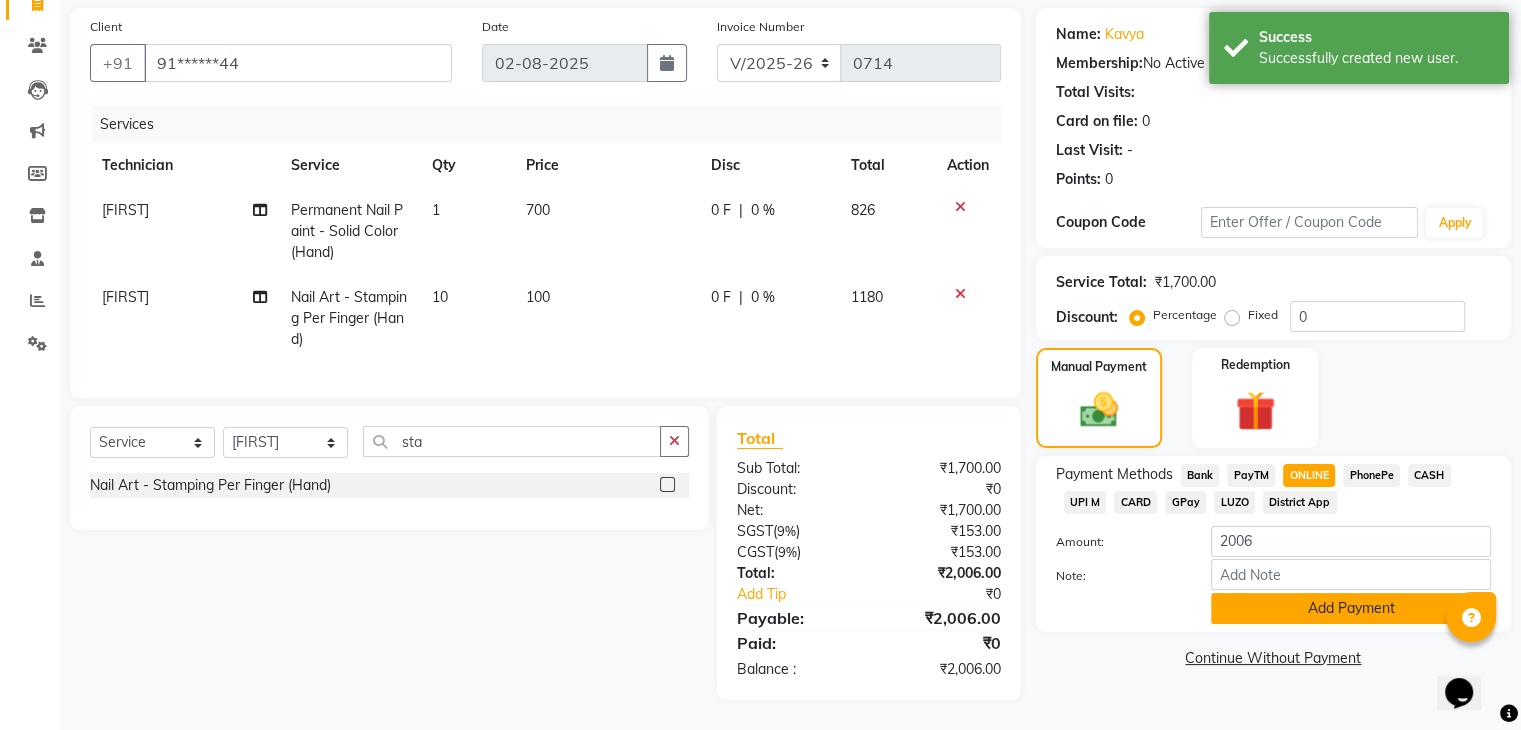 click on "Add Payment" 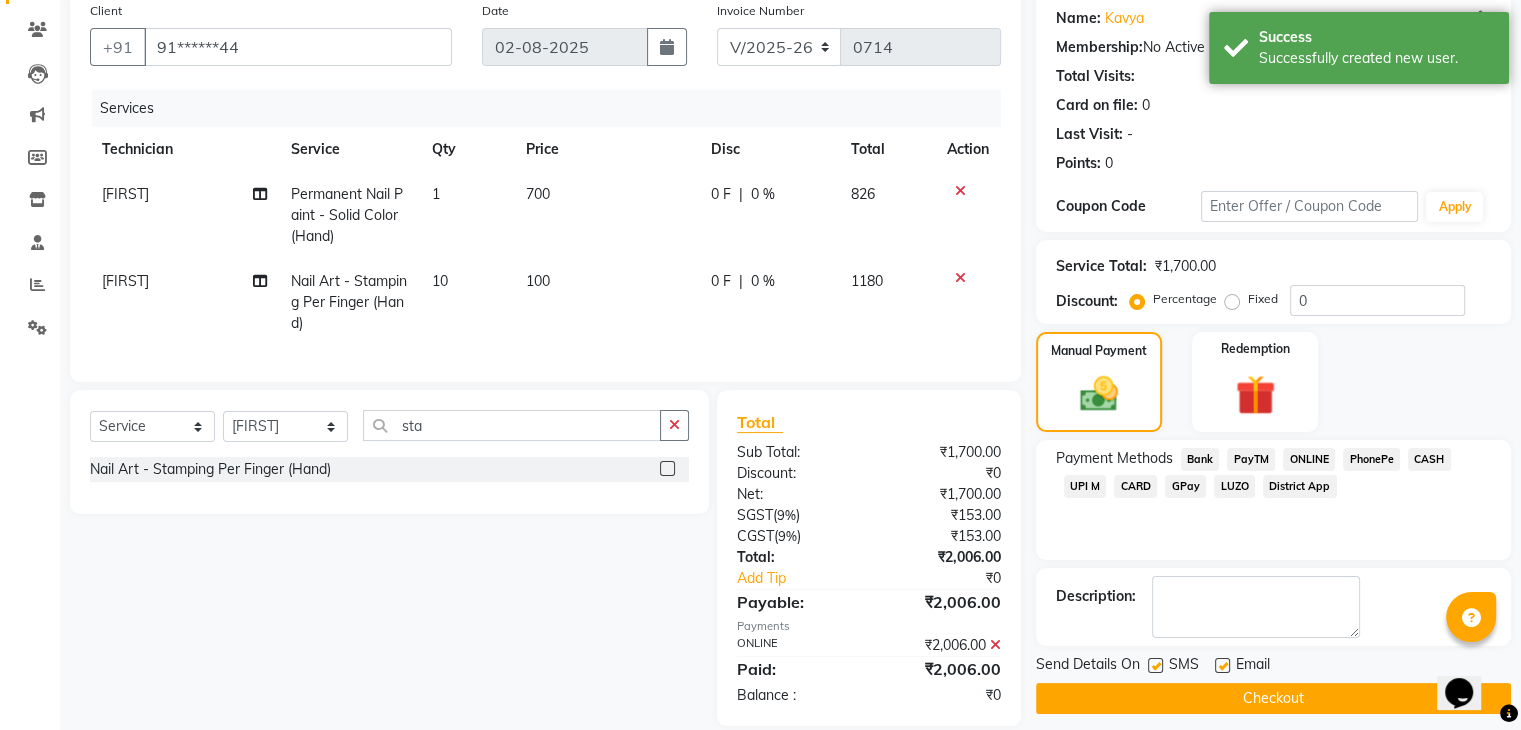 click on "Checkout" 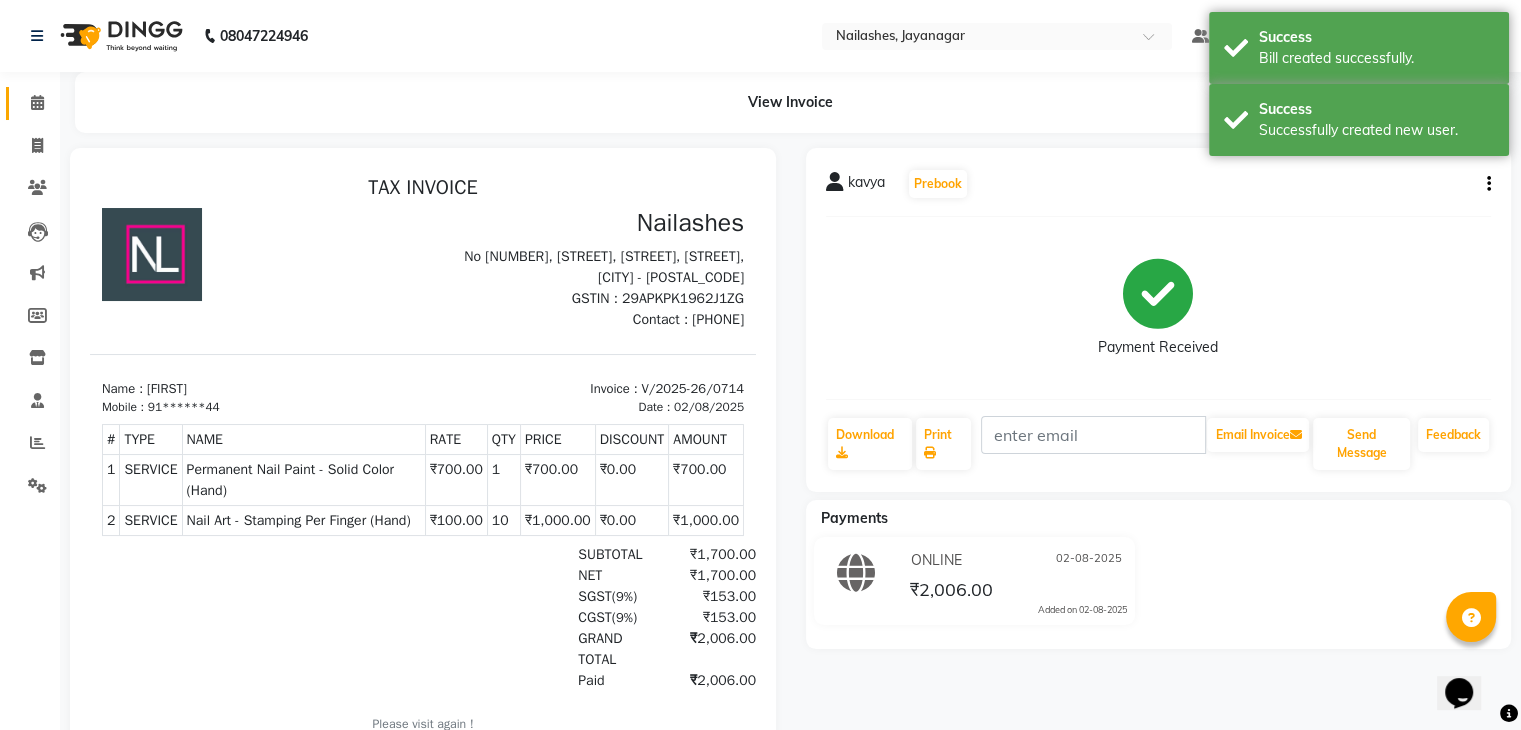 scroll, scrollTop: 0, scrollLeft: 0, axis: both 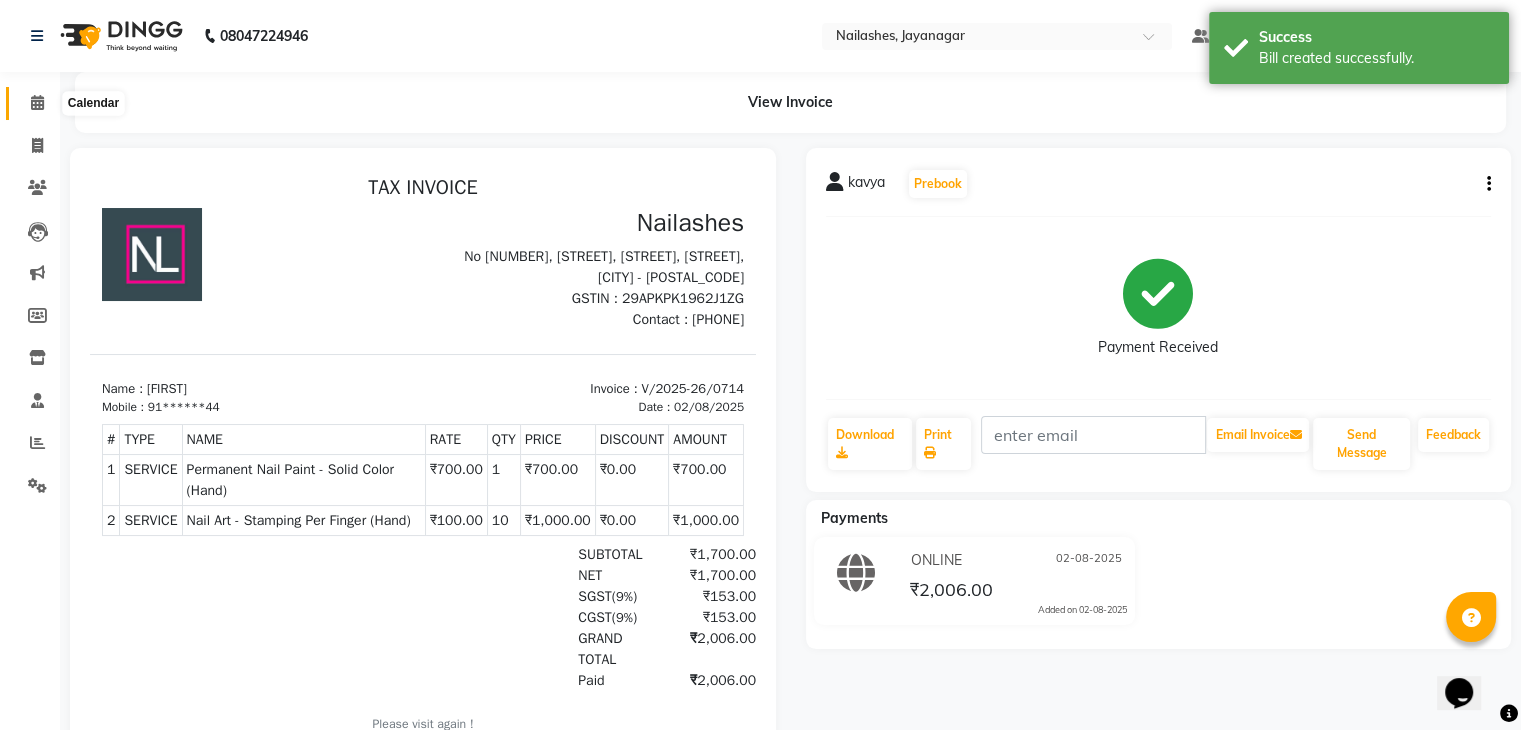 click 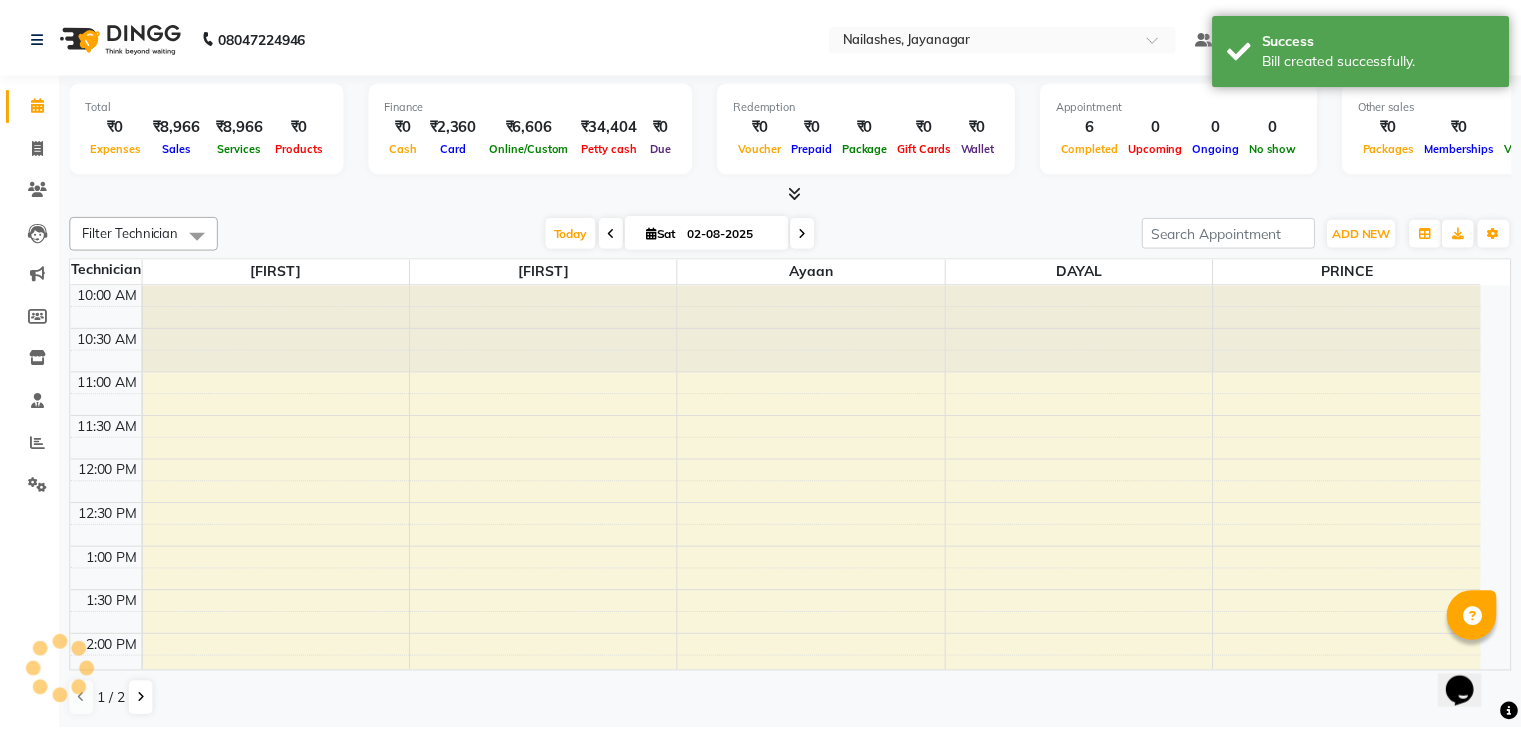 scroll, scrollTop: 0, scrollLeft: 0, axis: both 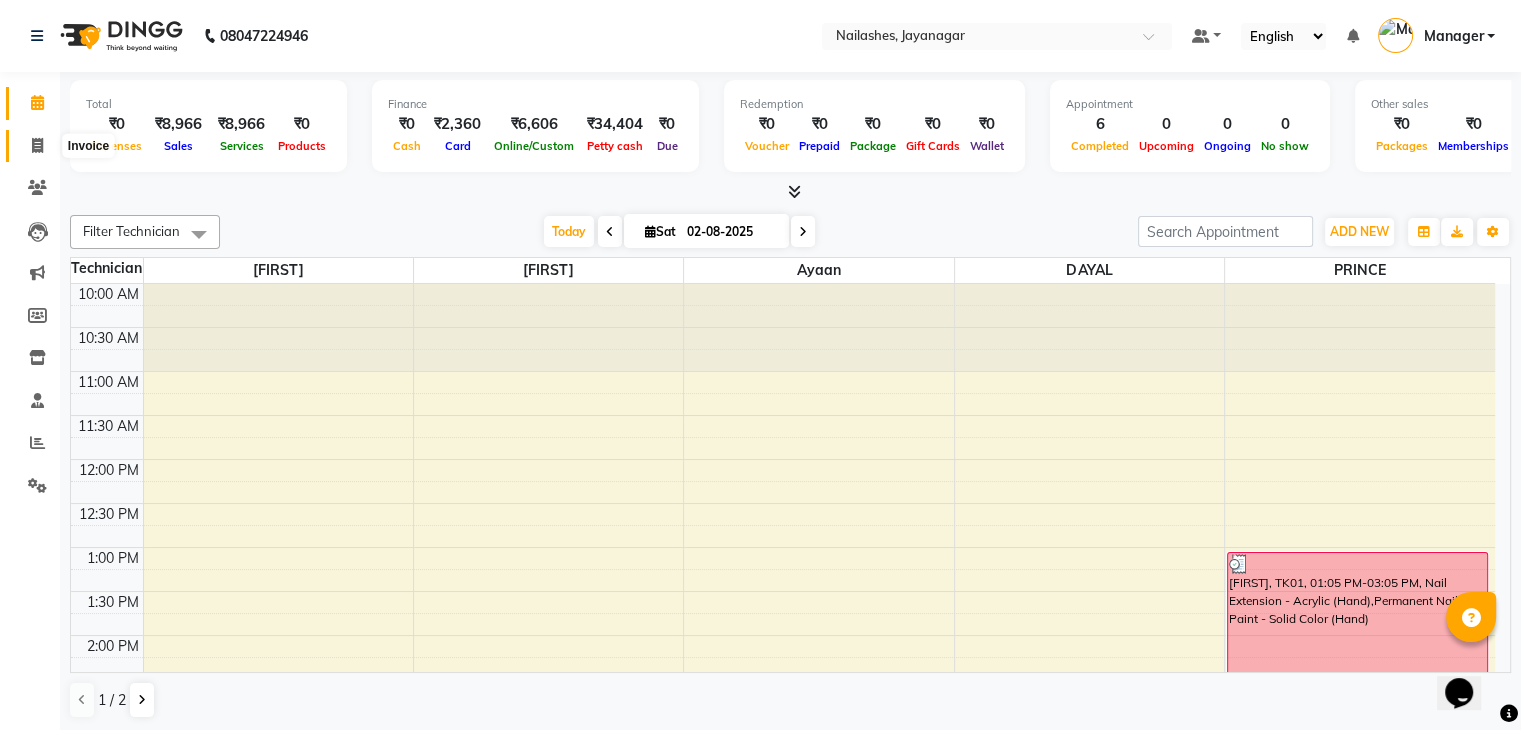 click 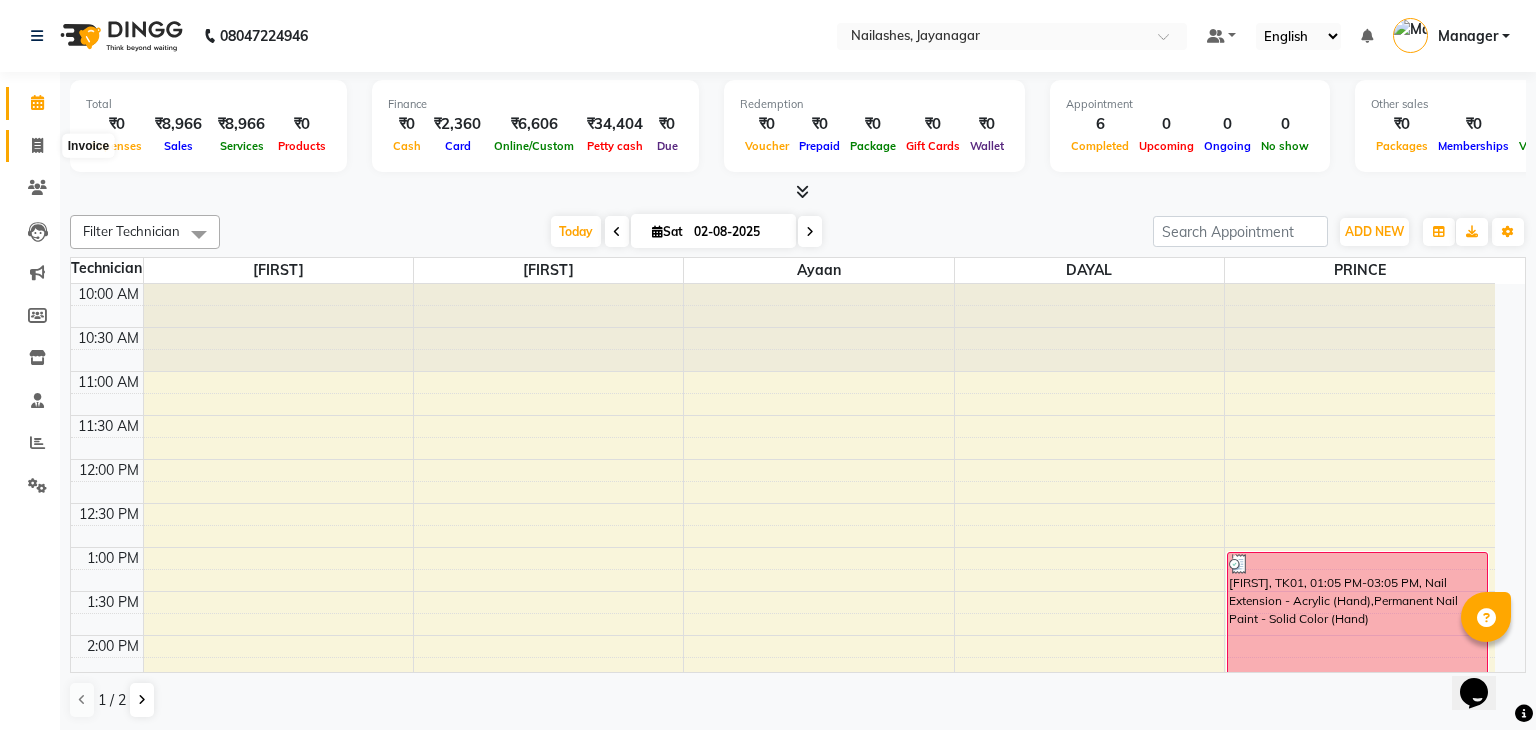 select on "service" 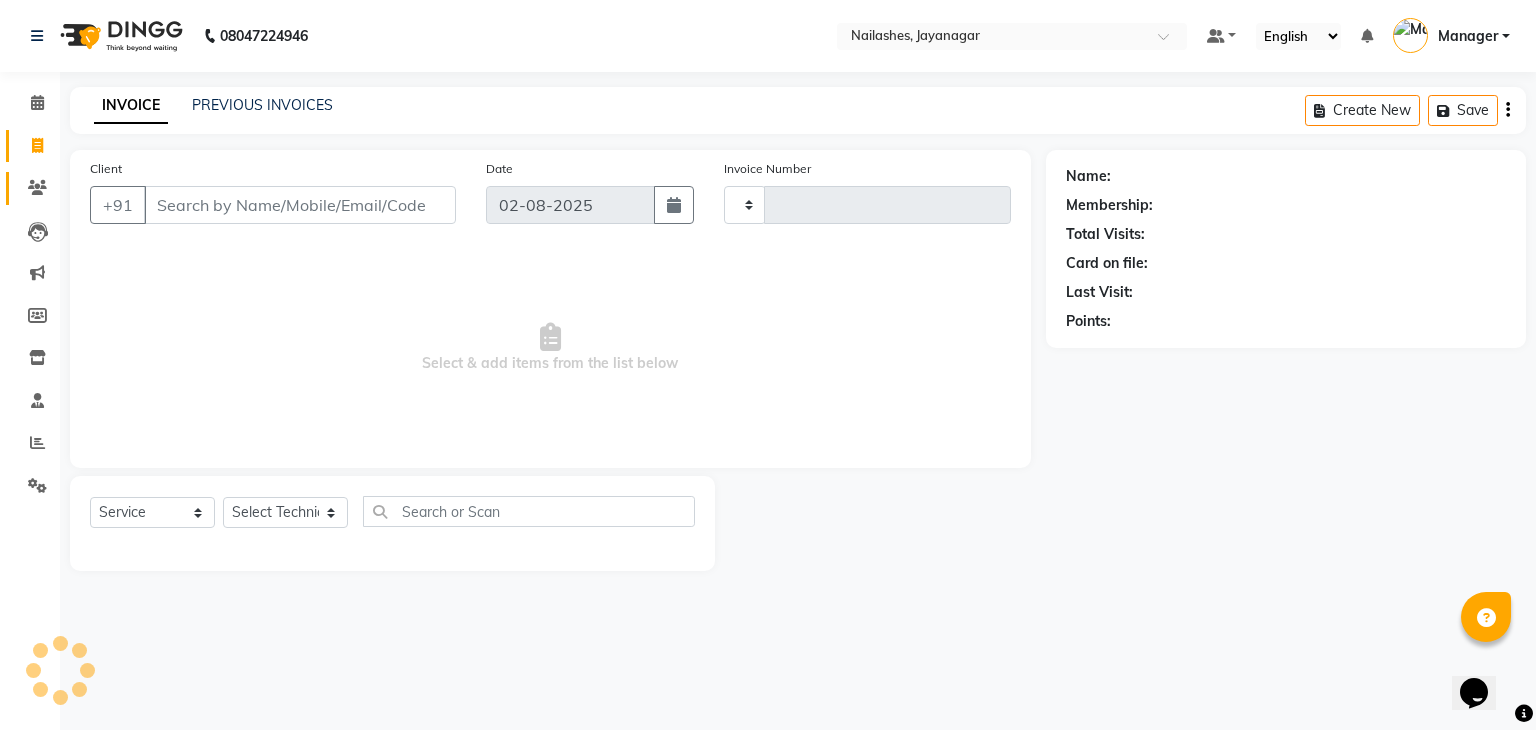 type on "0715" 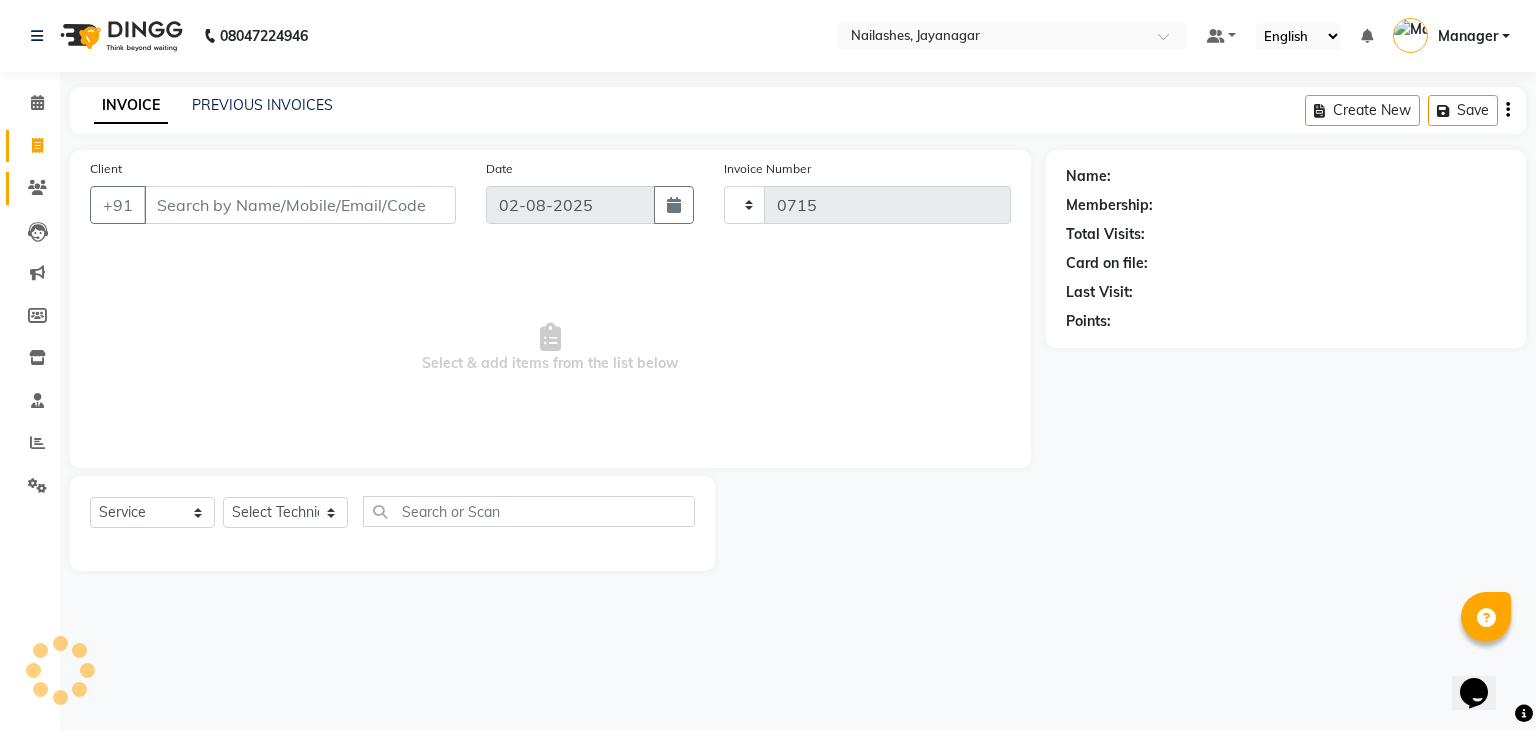 select on "4495" 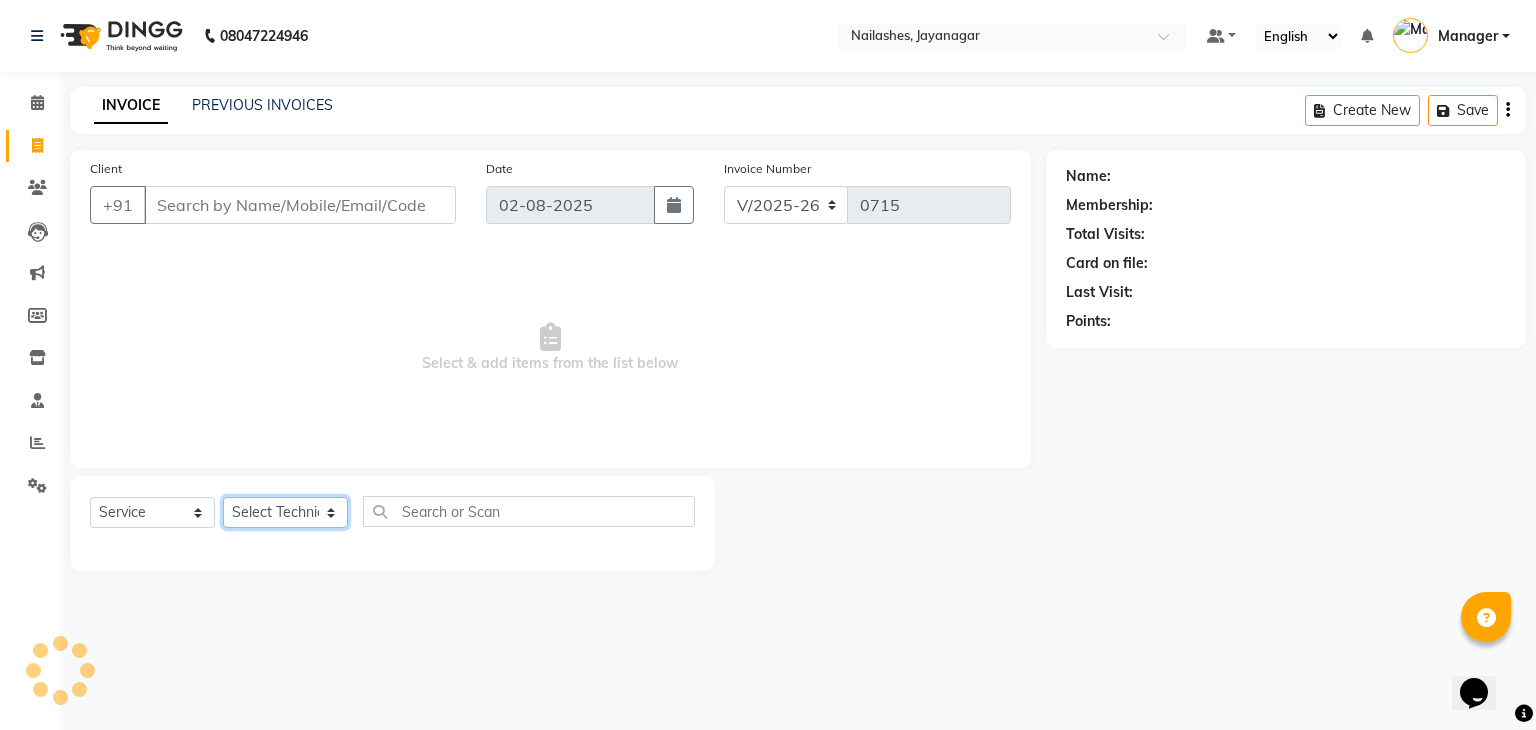 click on "Select Technician" 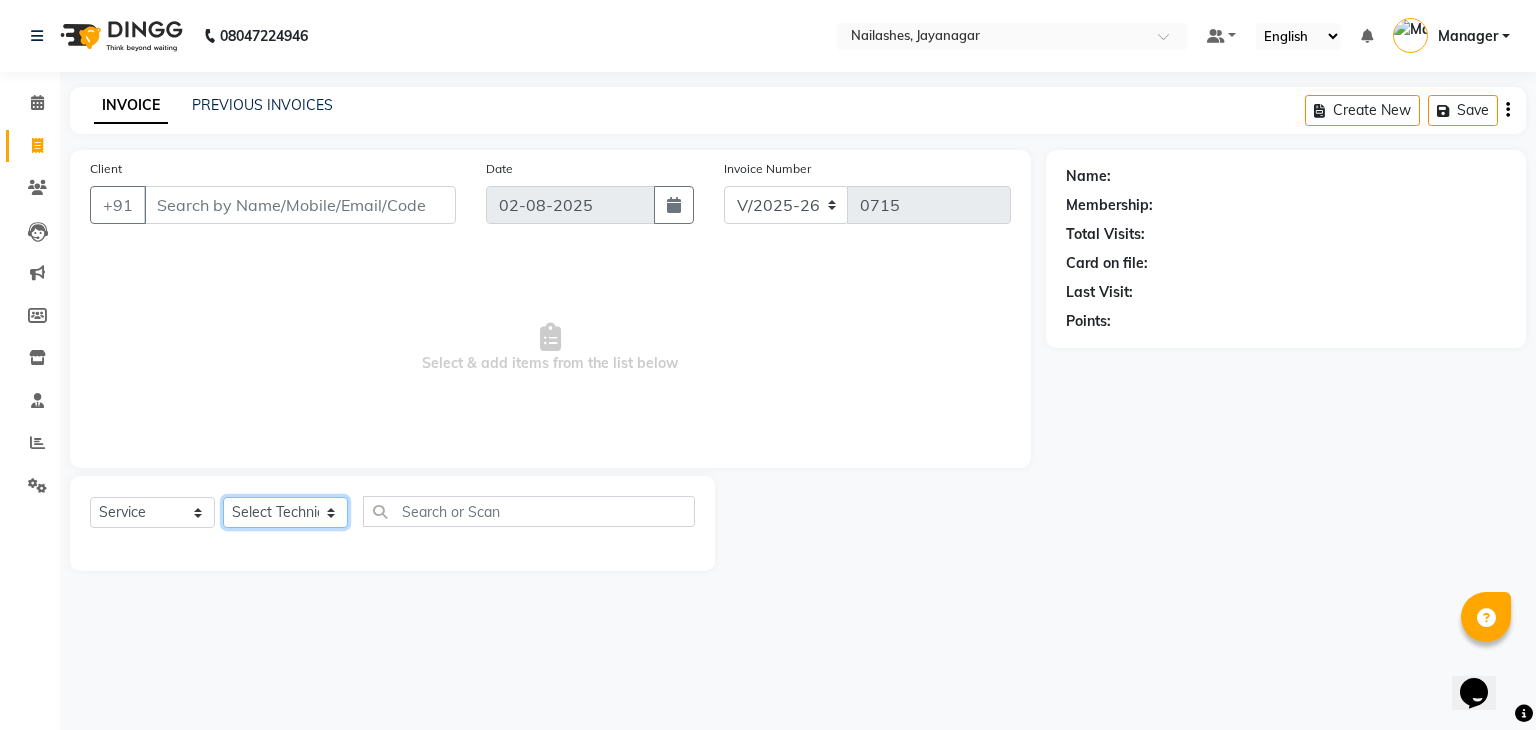 select on "83333" 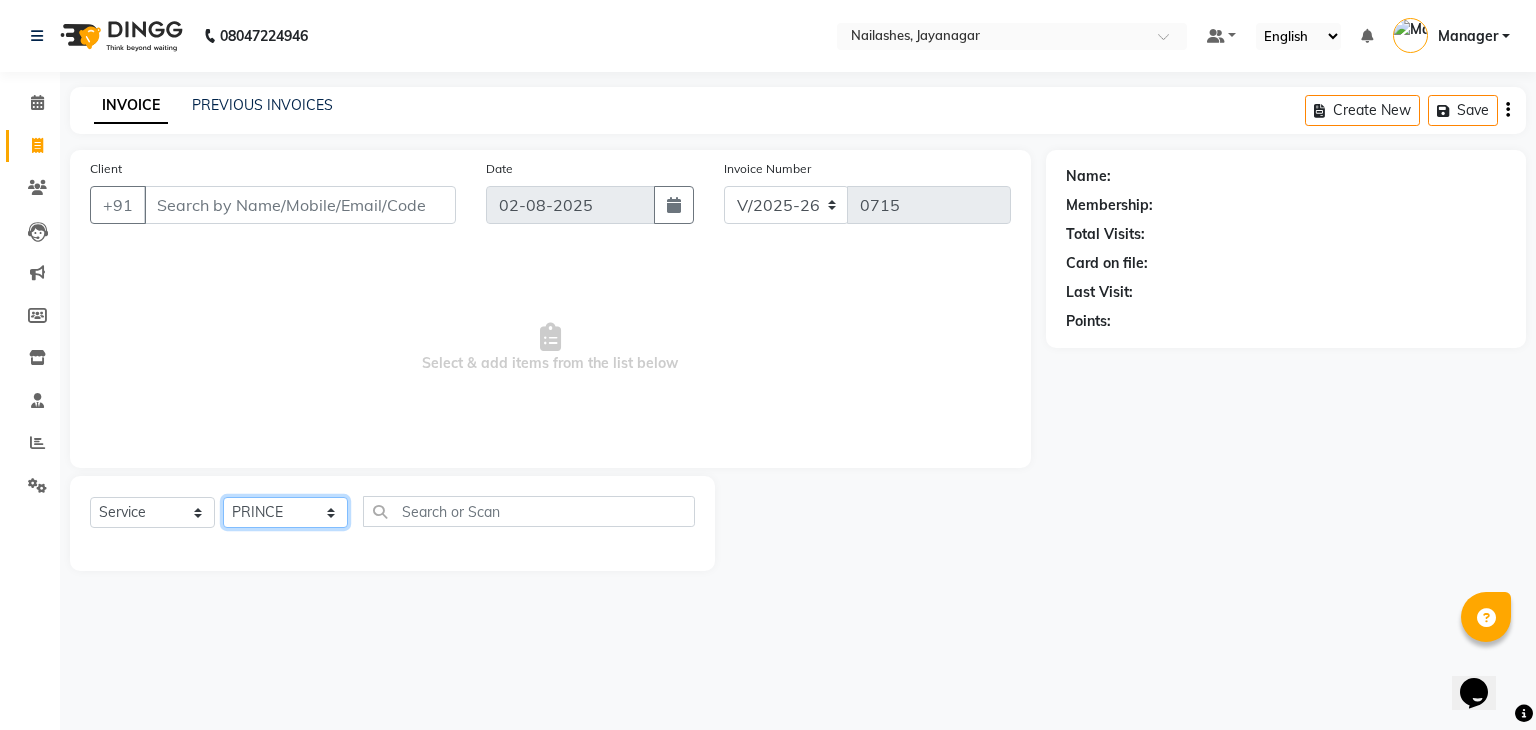 click on "Select Technician Admin [FIRST] [LAST] Manager [FIRST] [FIRST] [FIRST] [FIRST]" 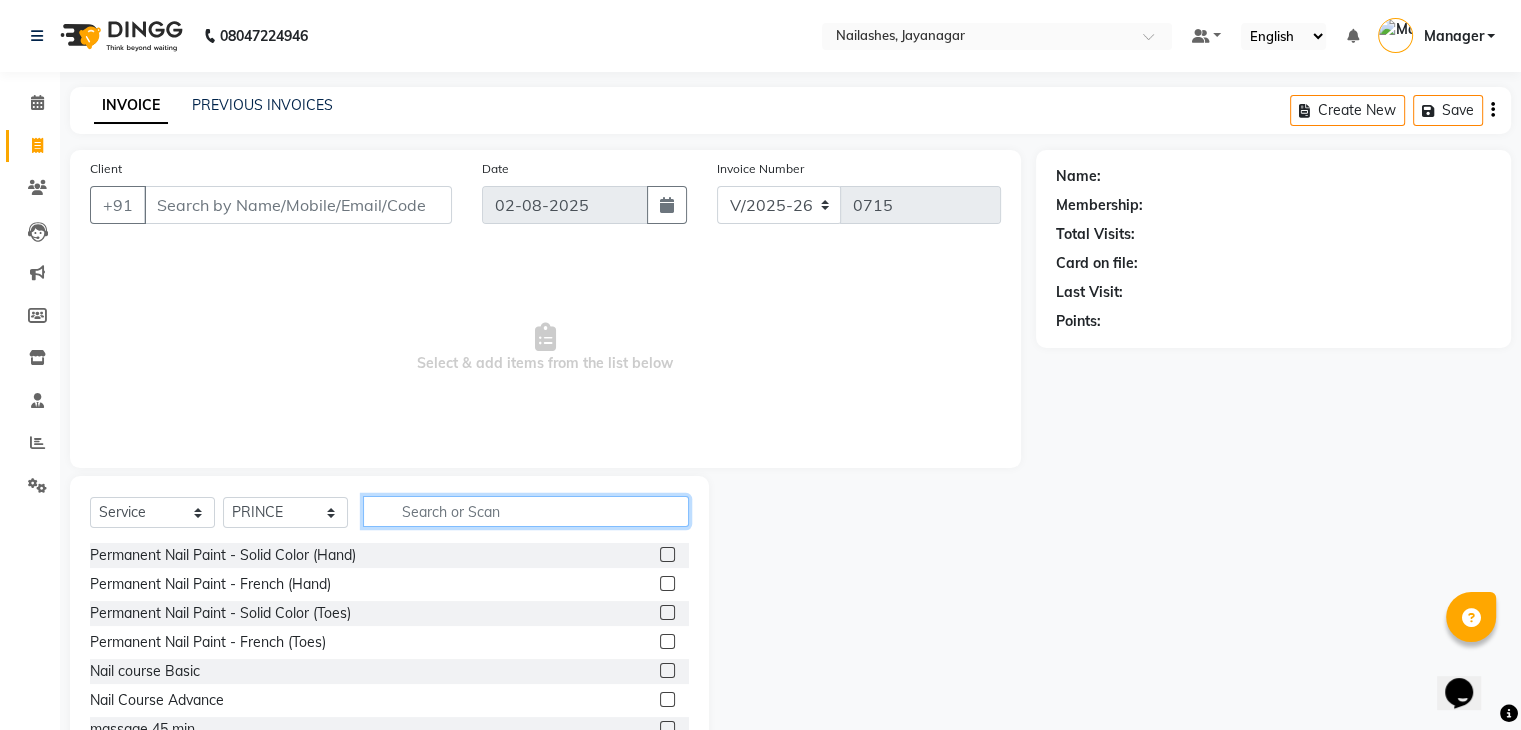click 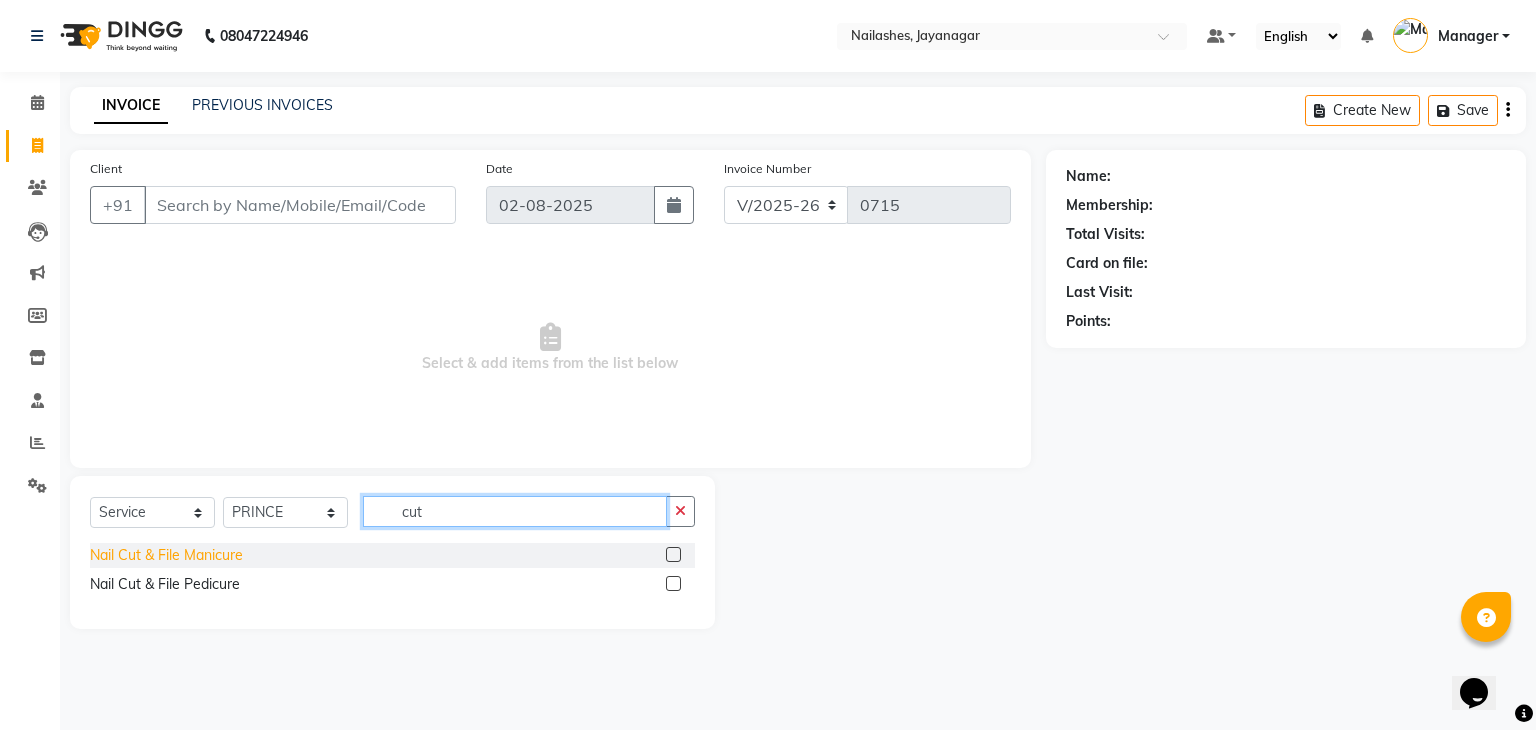 type on "cut" 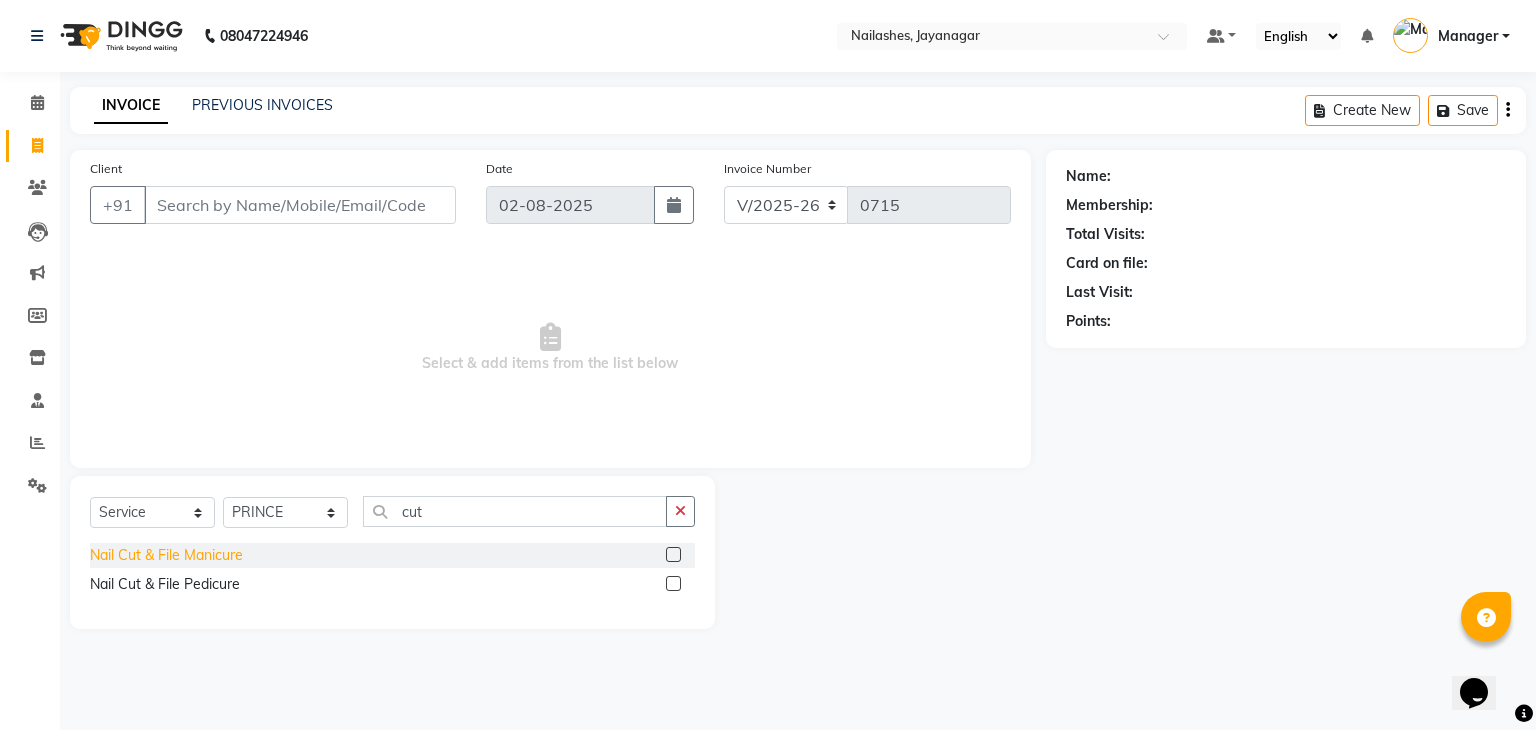 click on "Nail Cut & File Manicure" 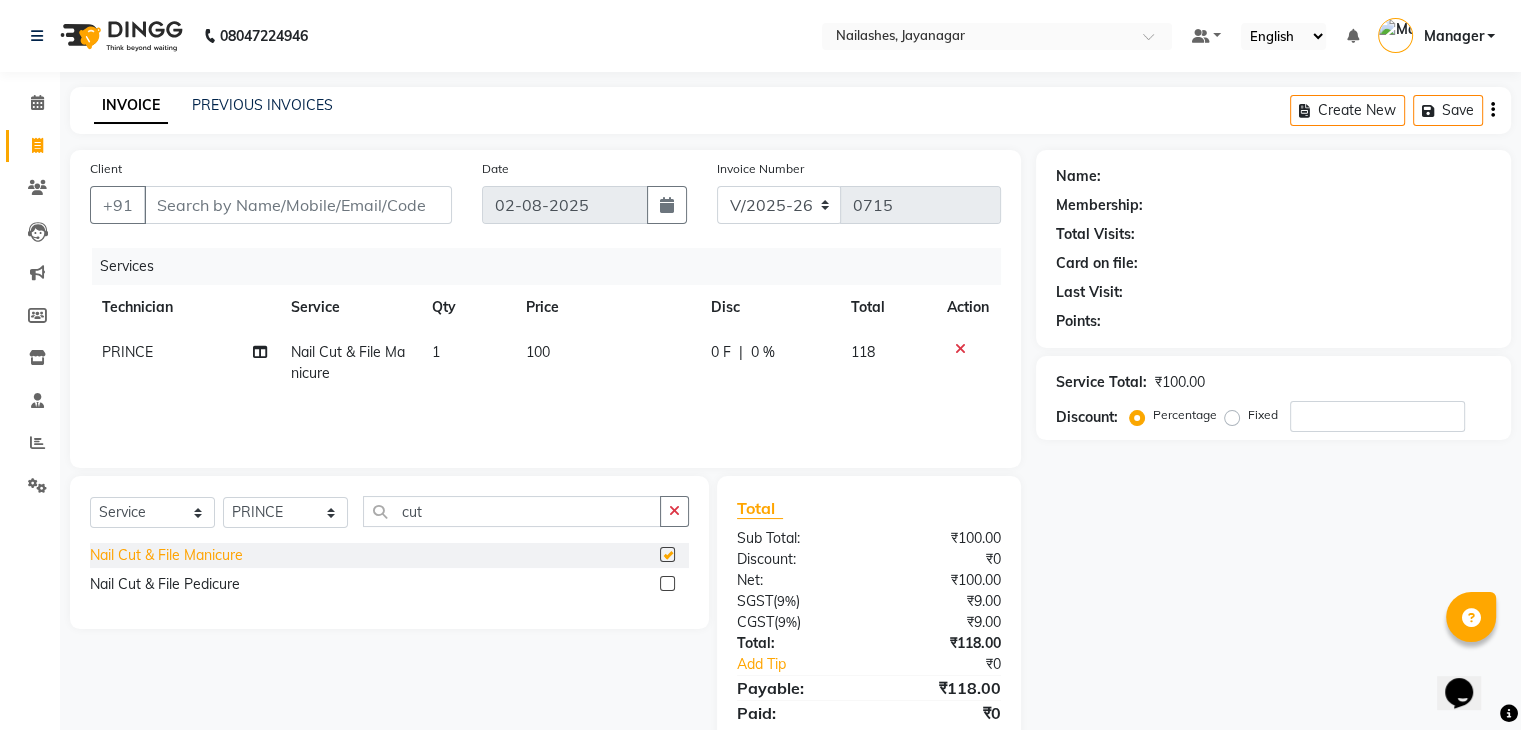 checkbox on "false" 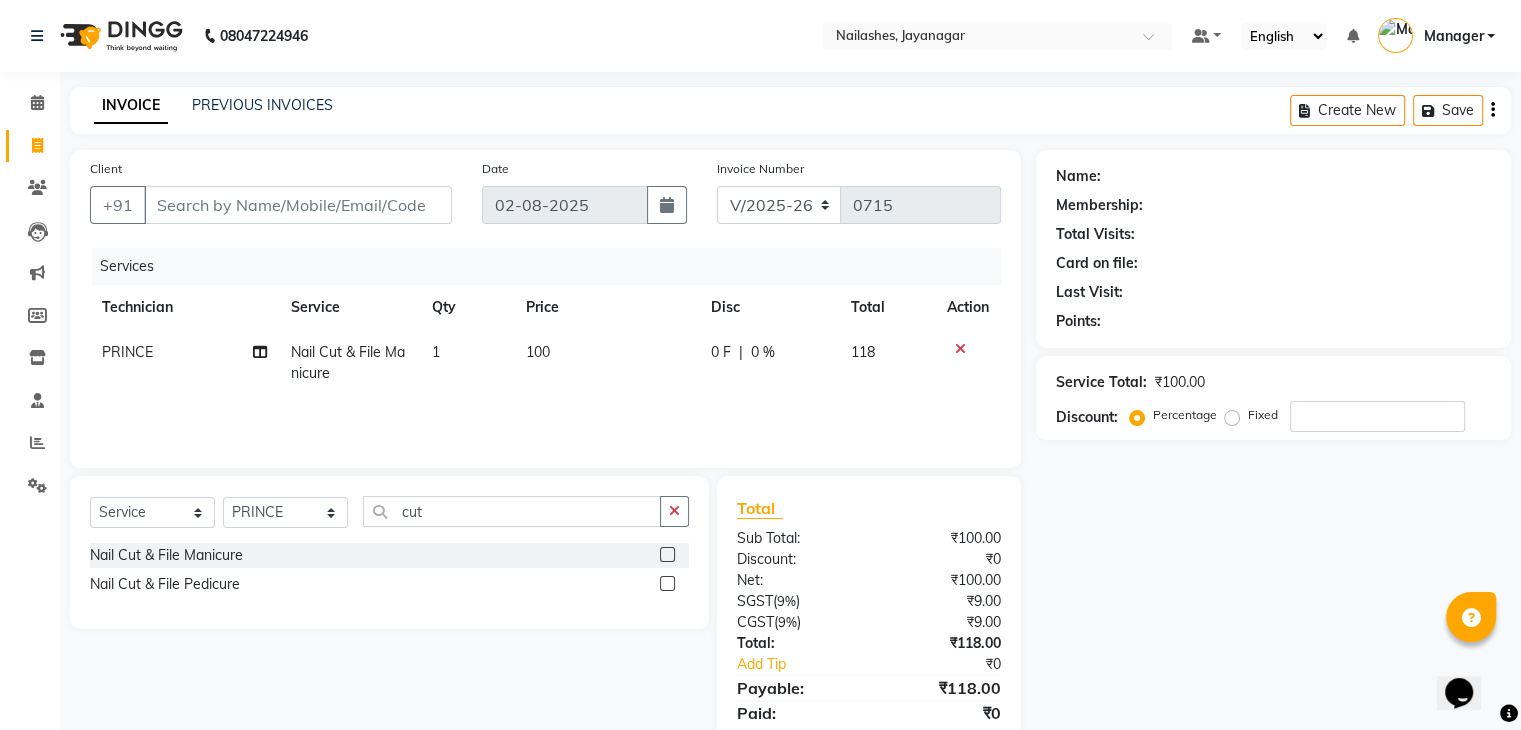 click 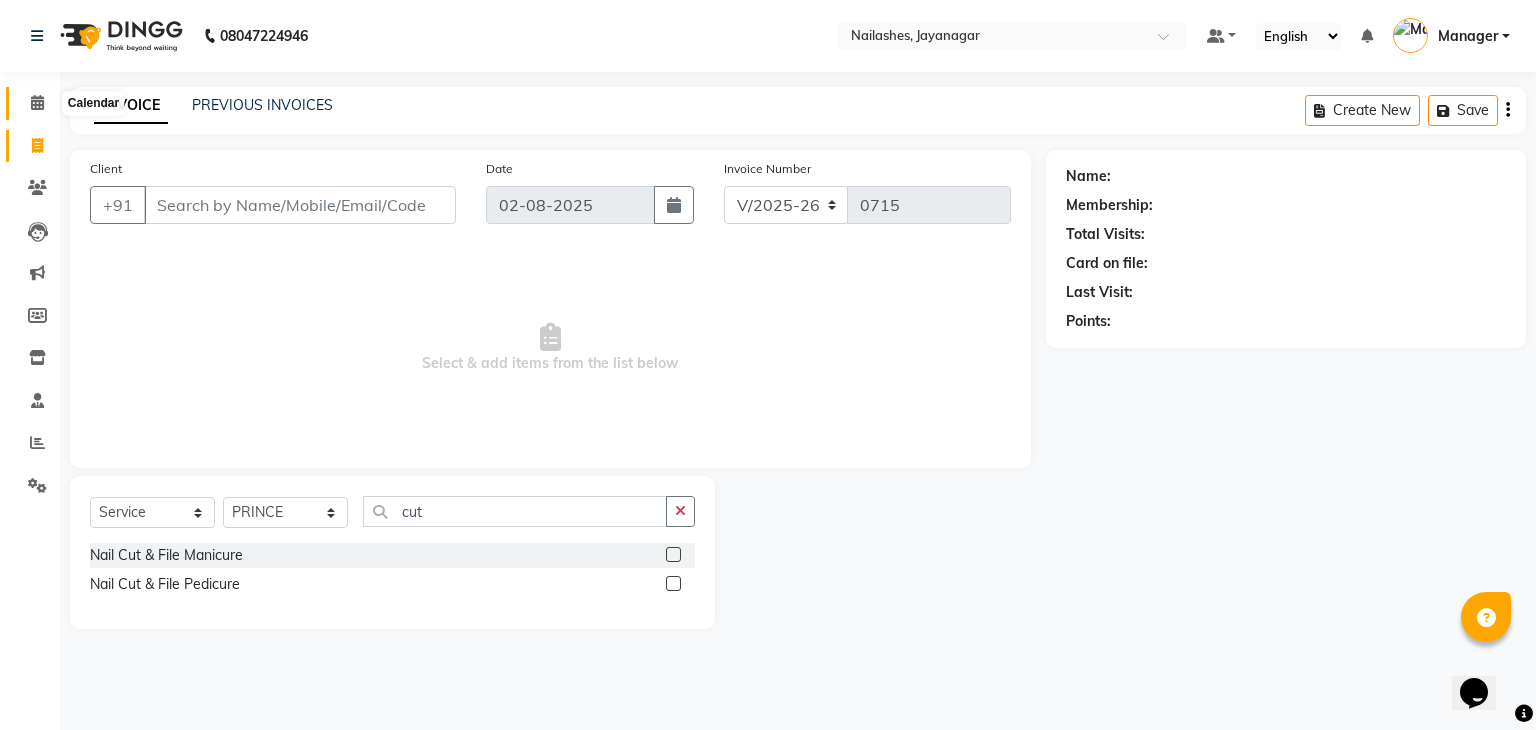 click 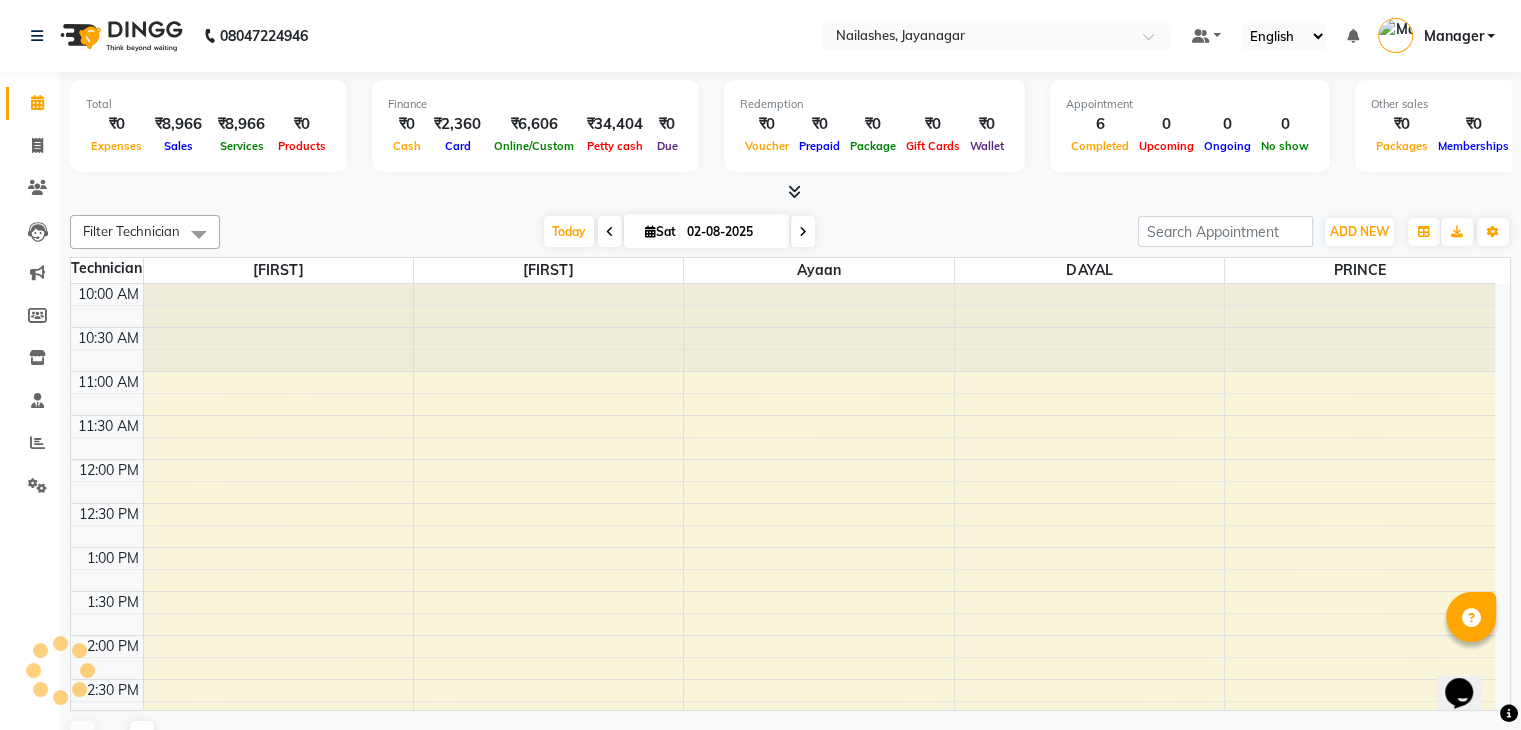 scroll, scrollTop: 699, scrollLeft: 0, axis: vertical 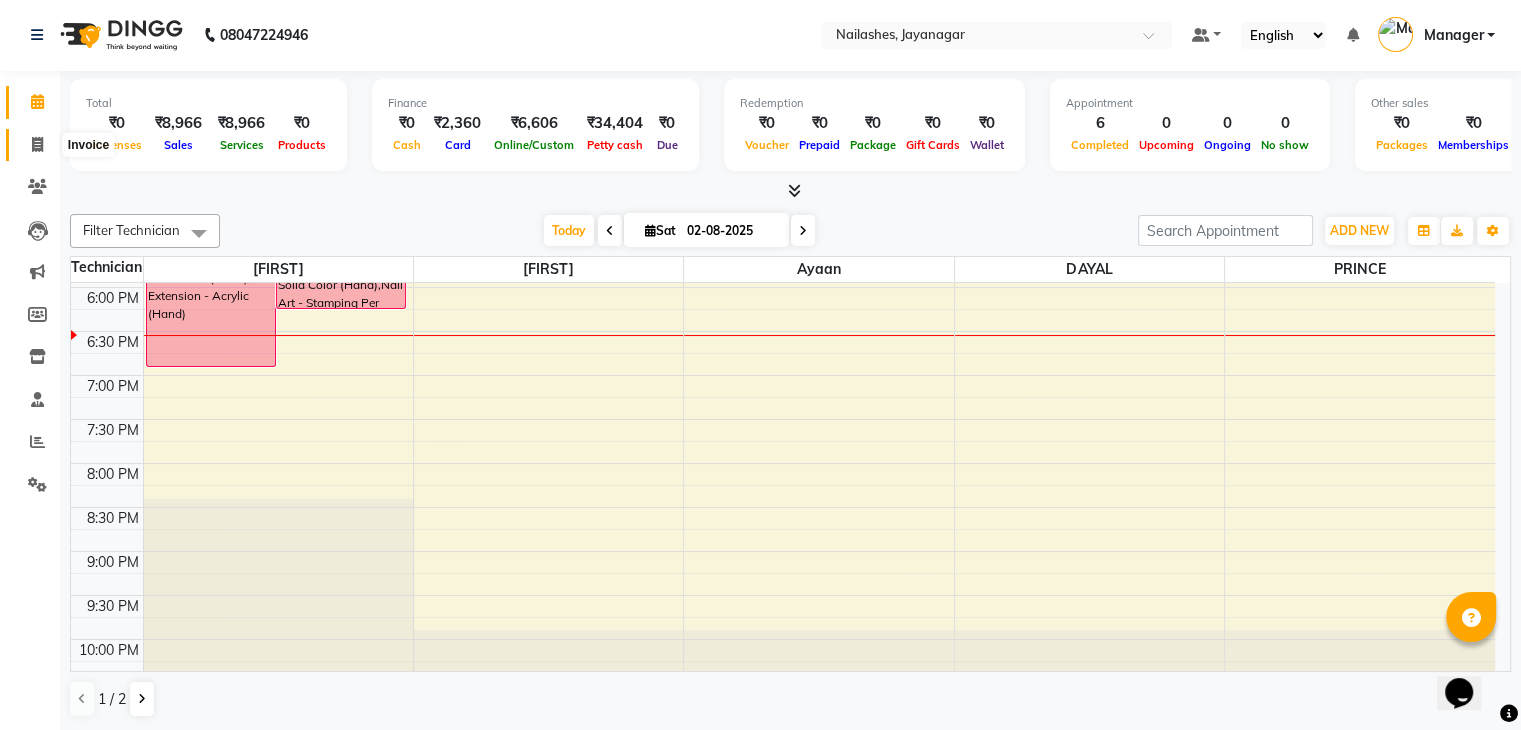 click 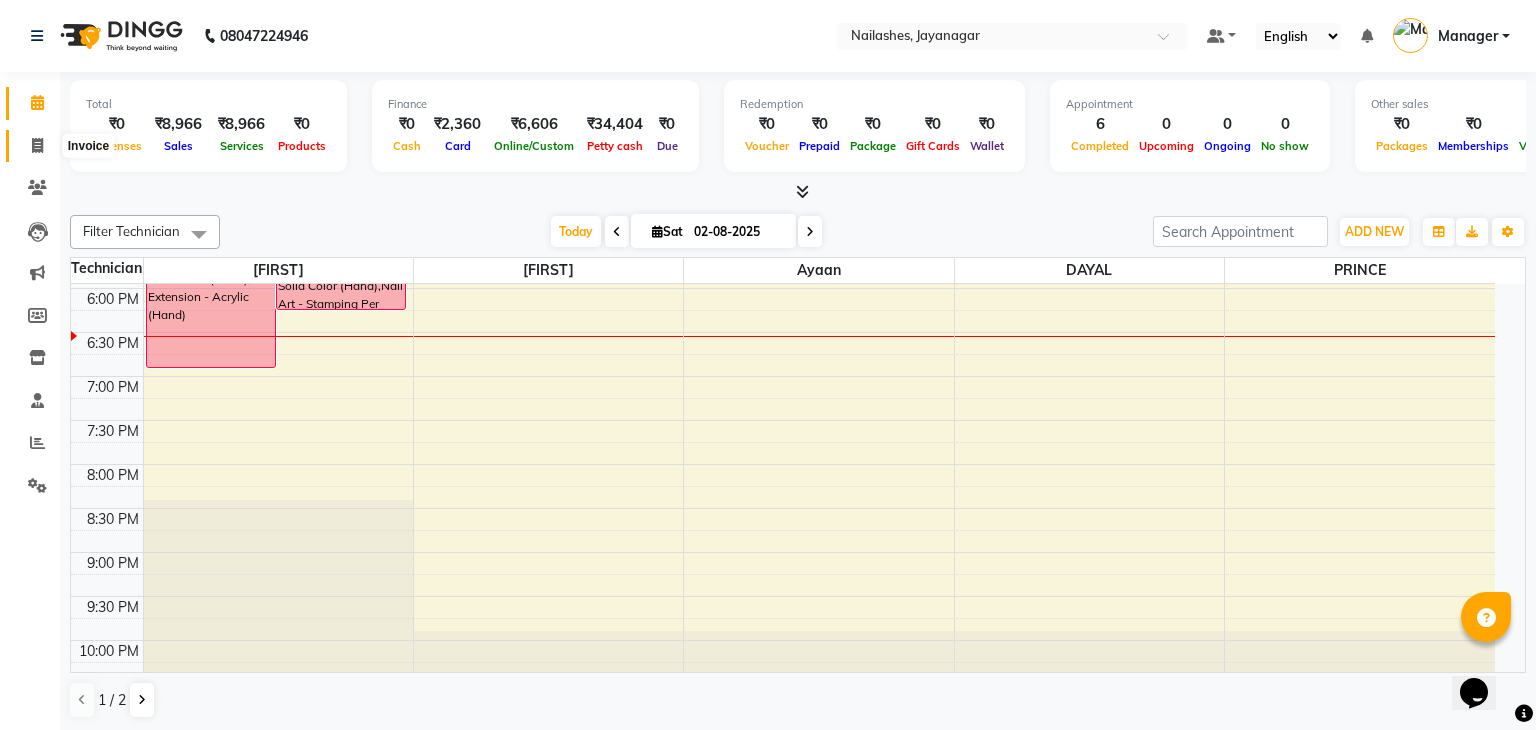 select on "service" 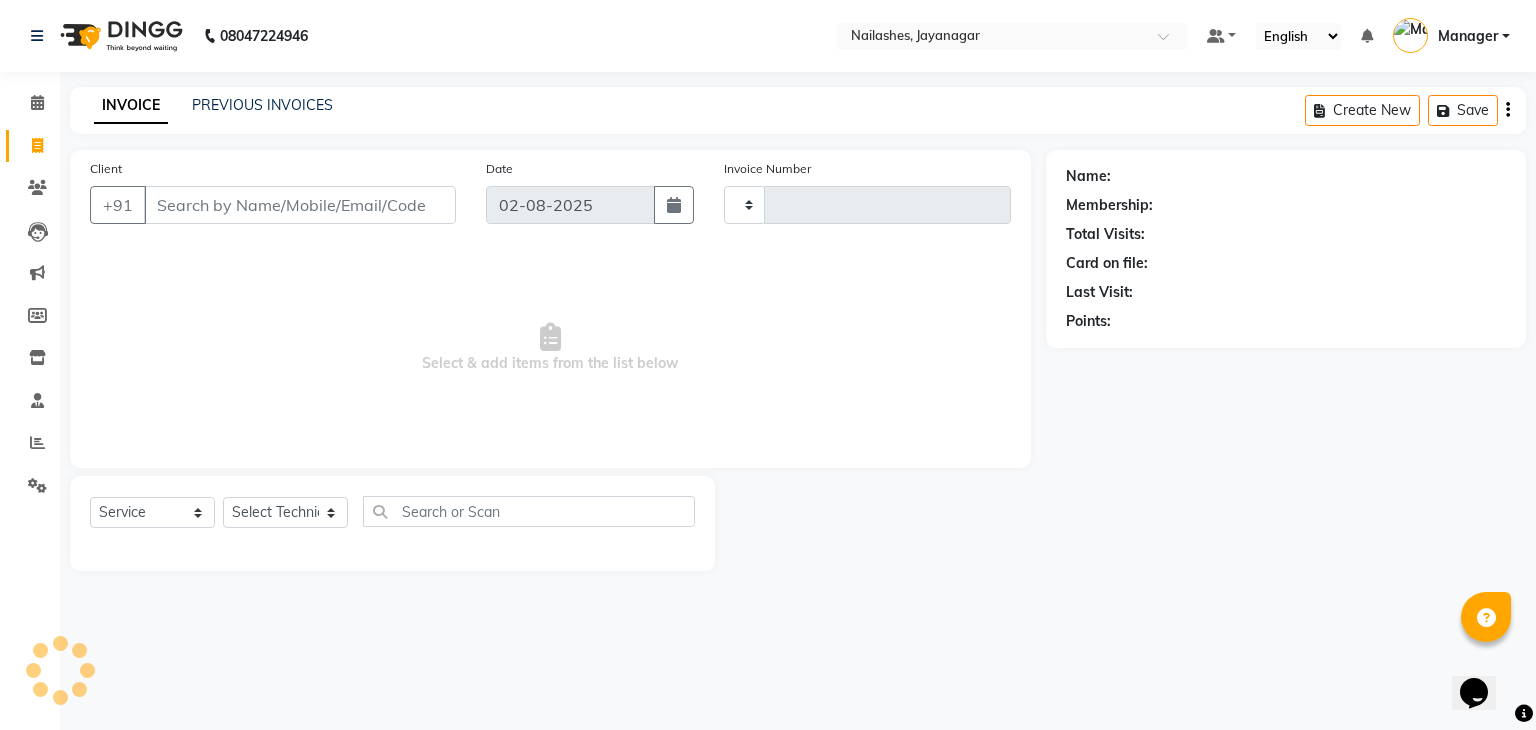type on "0715" 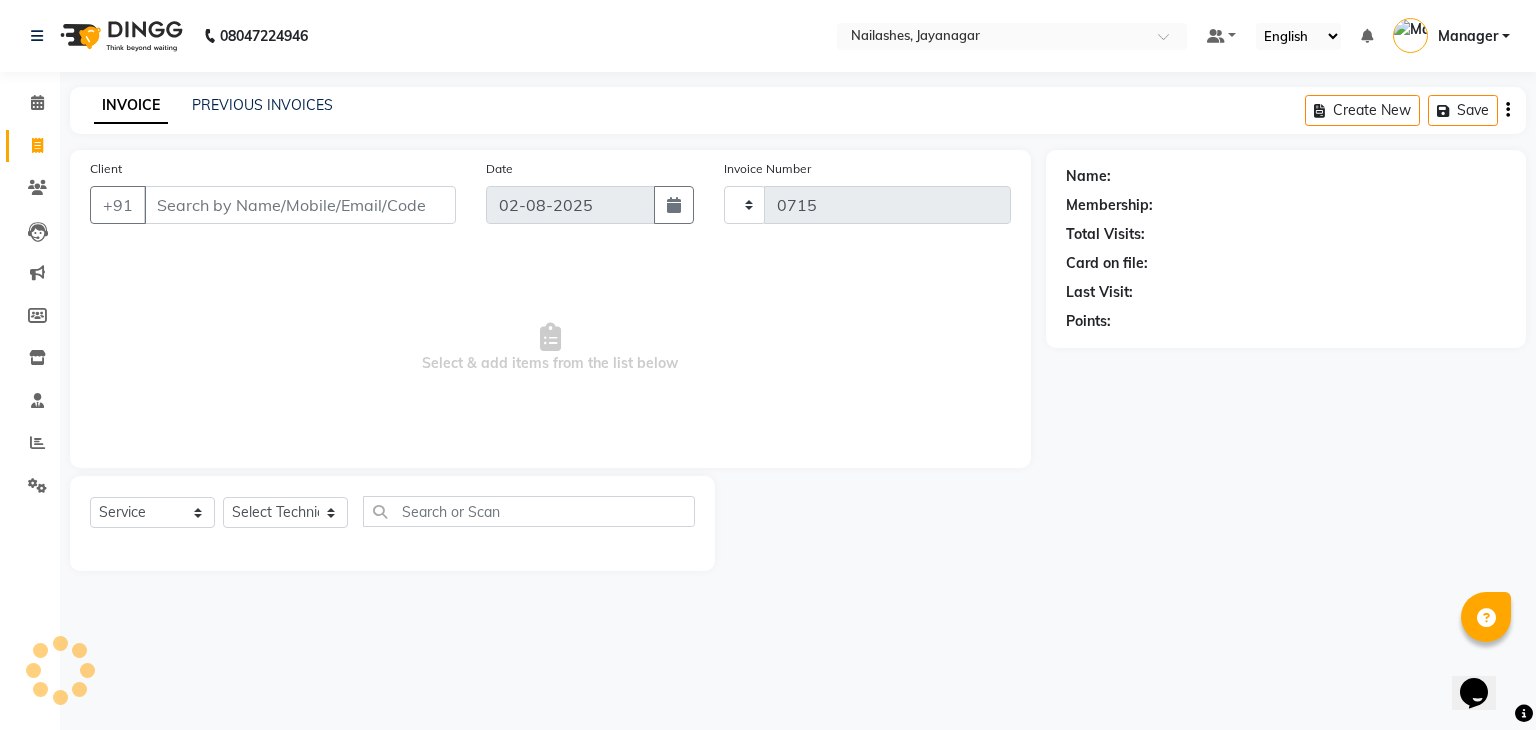 select on "4495" 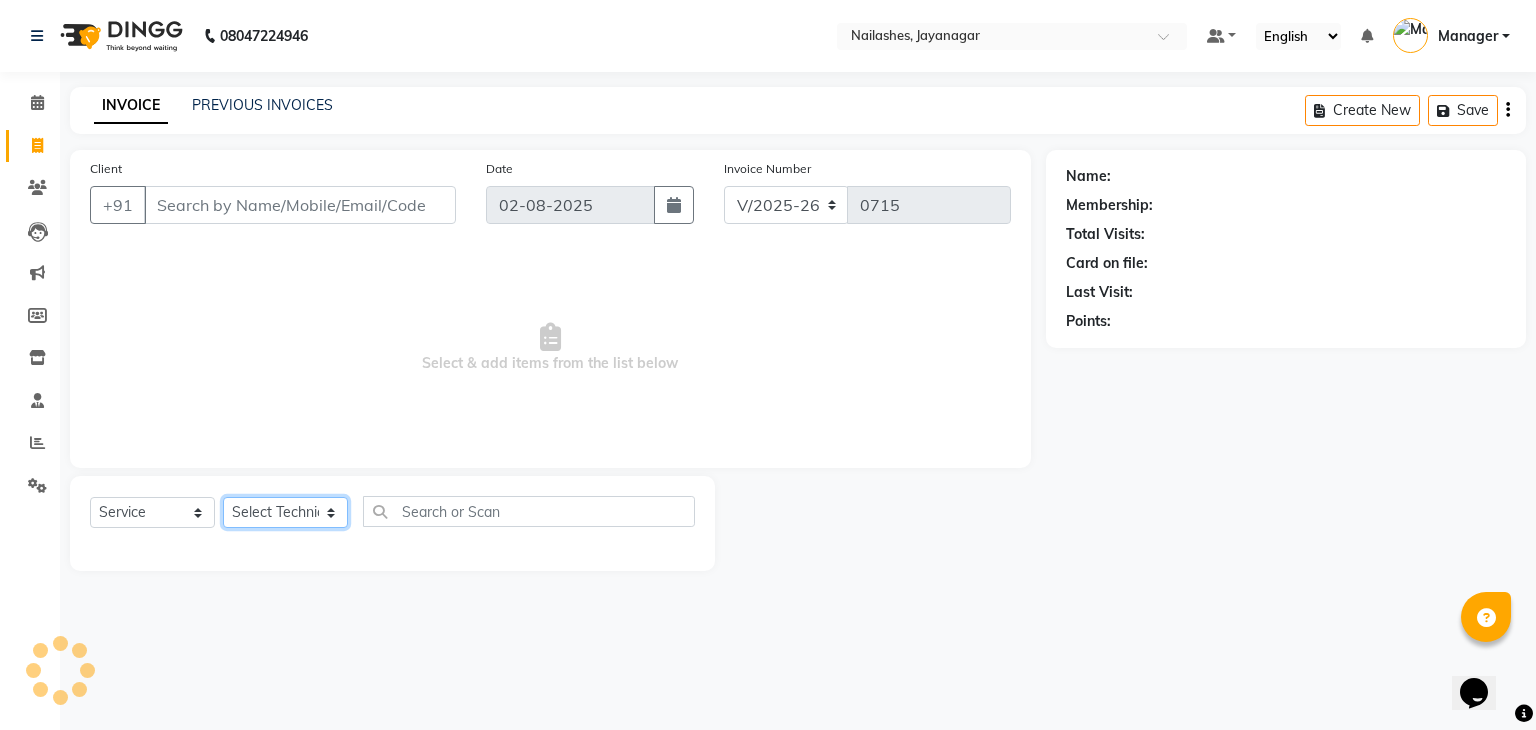 click on "Select Technician" 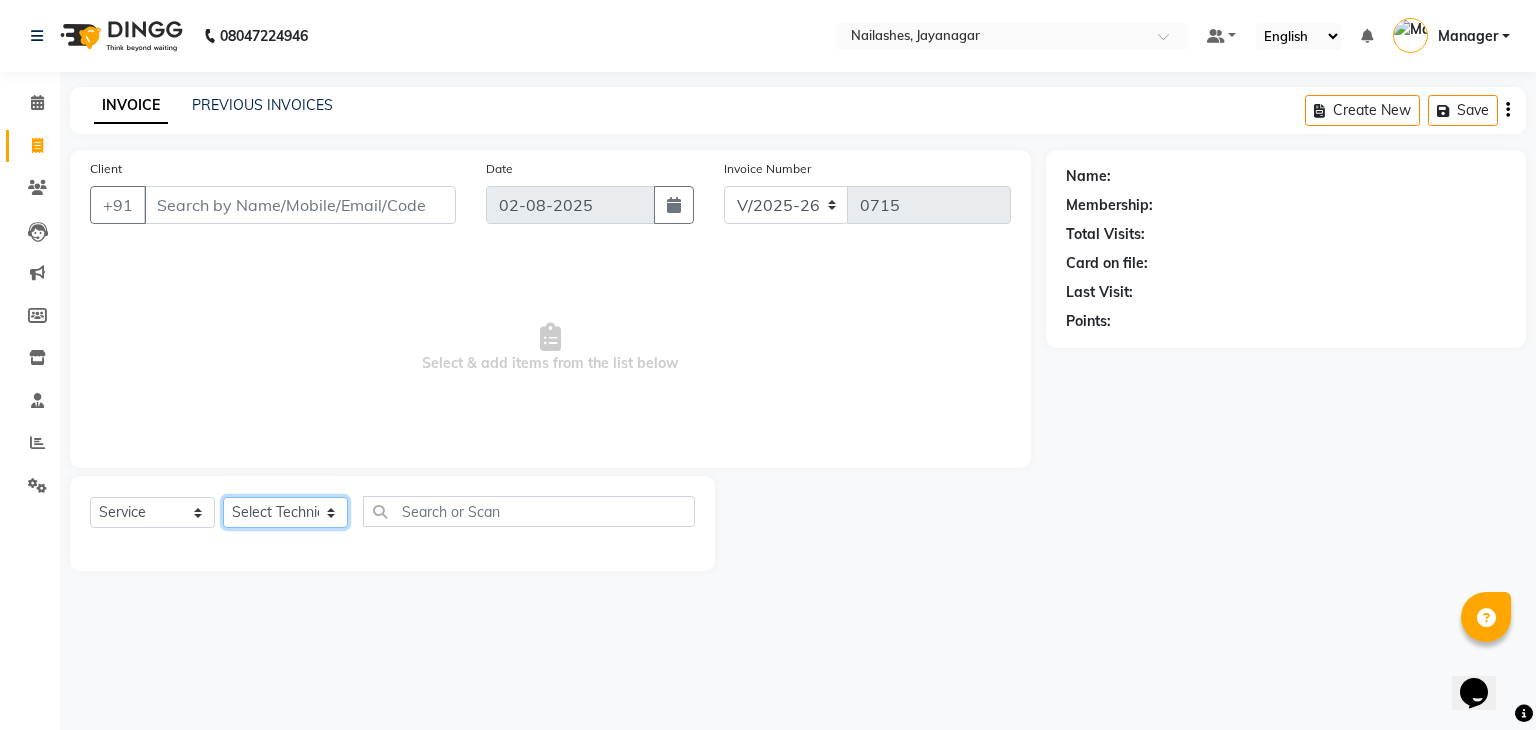 select on "77389" 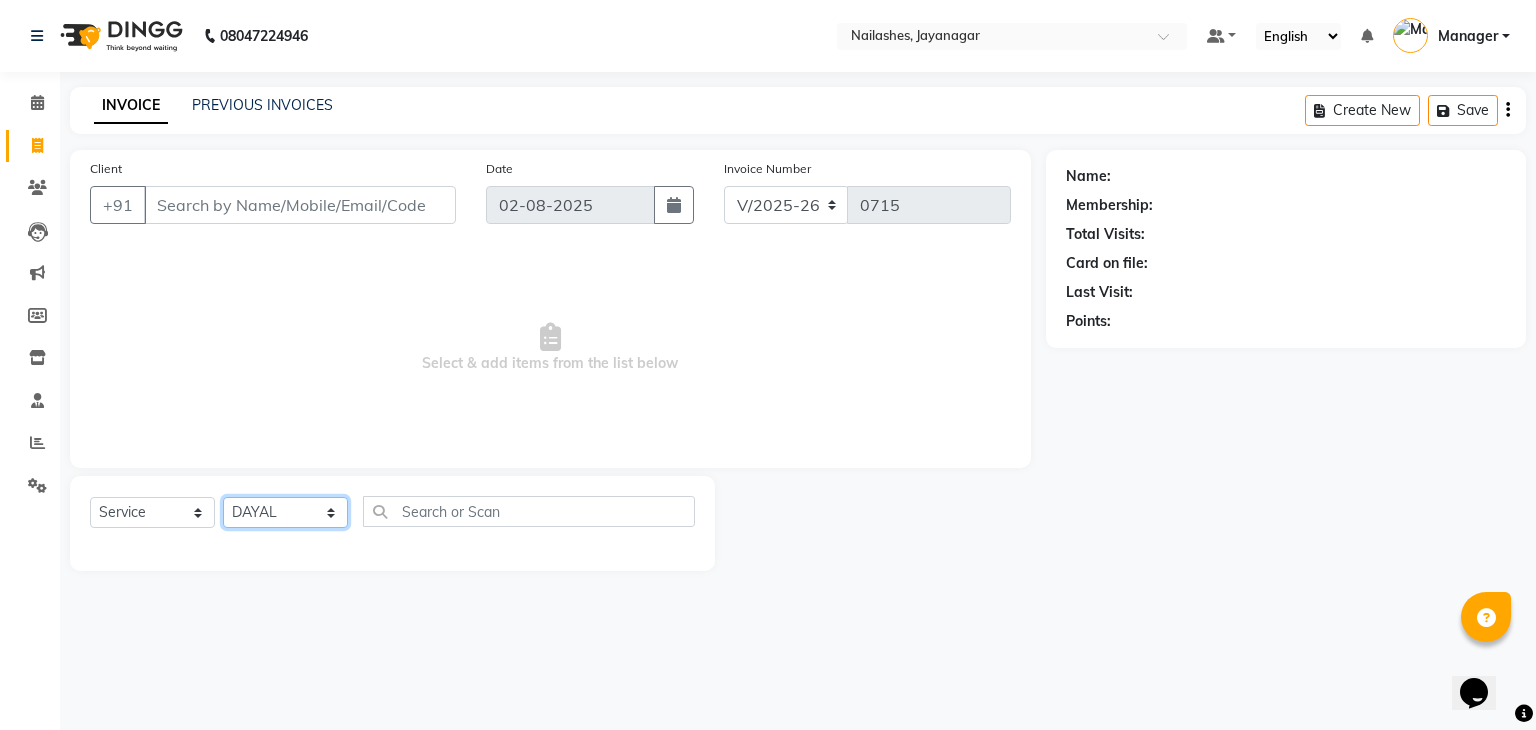 click on "Select Technician Admin [FIRST] [LAST] Manager [FIRST] [FIRST] [FIRST] [FIRST]" 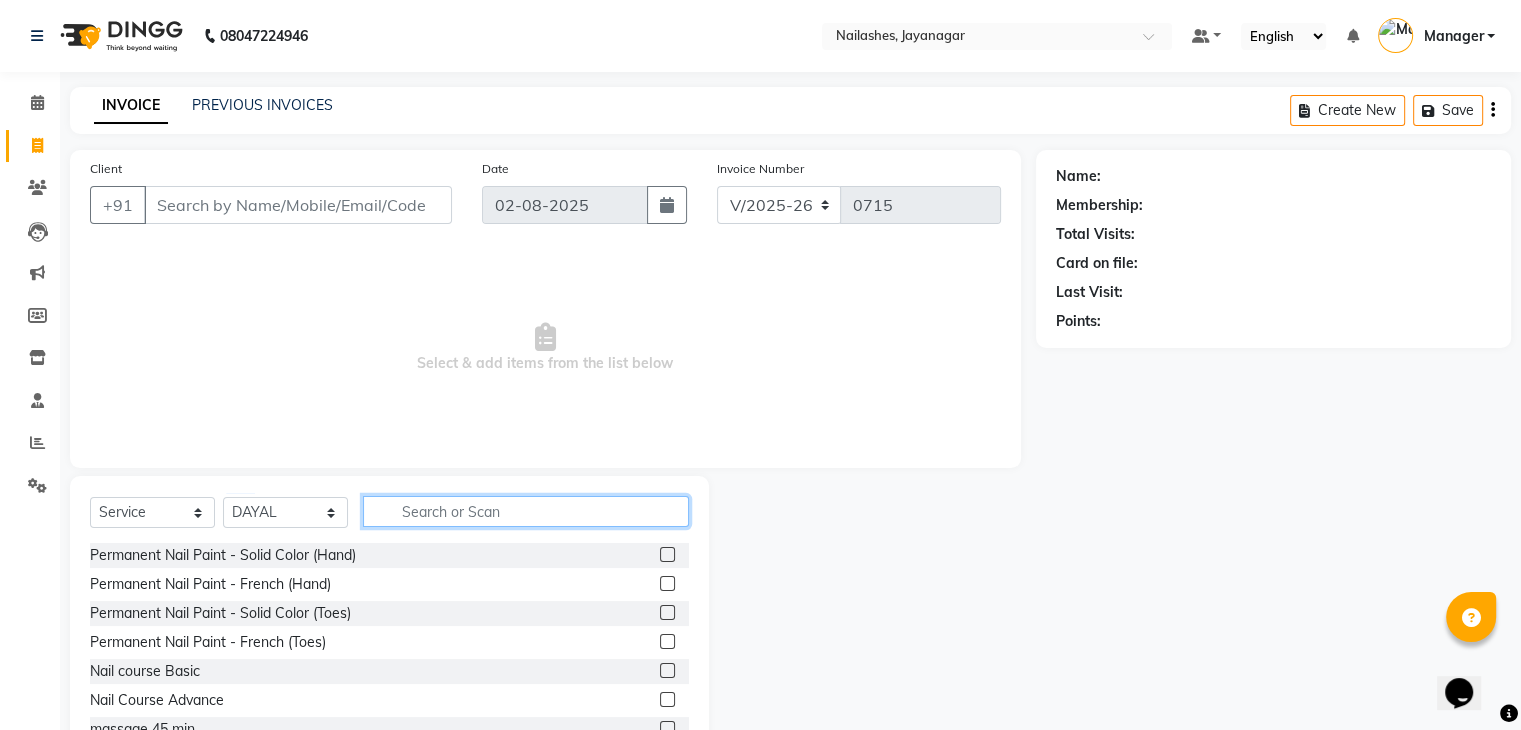 click 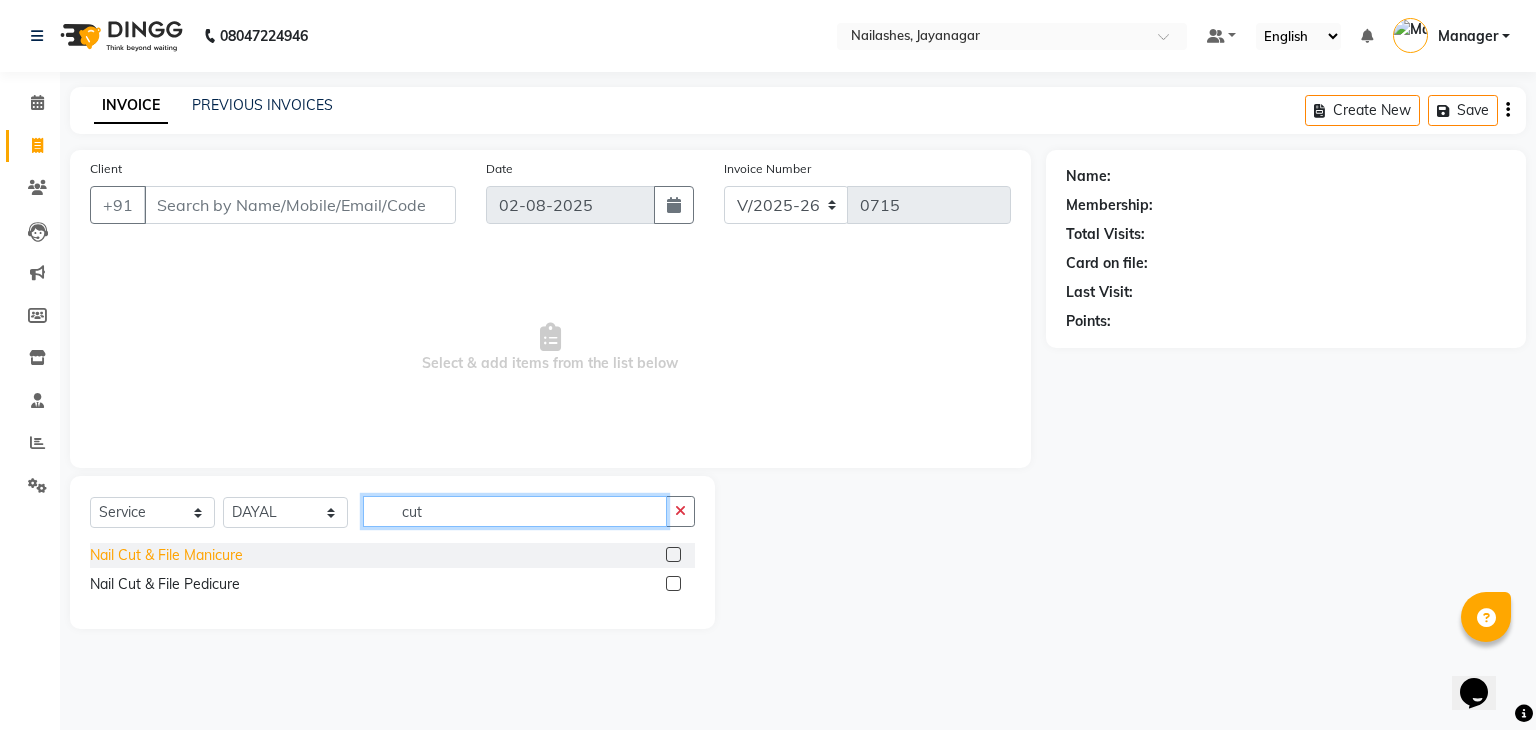 type on "cut" 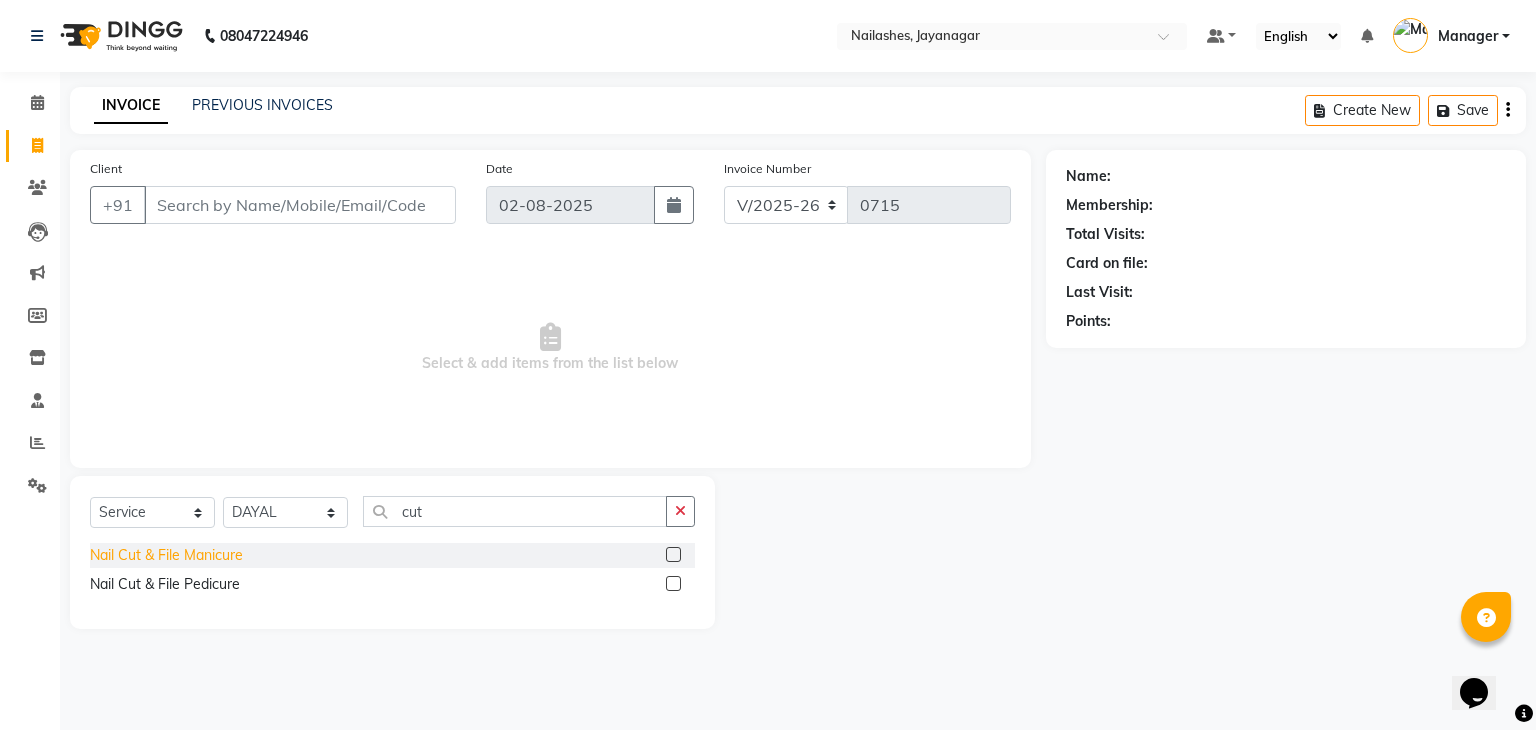 click on "Nail Cut & File Manicure" 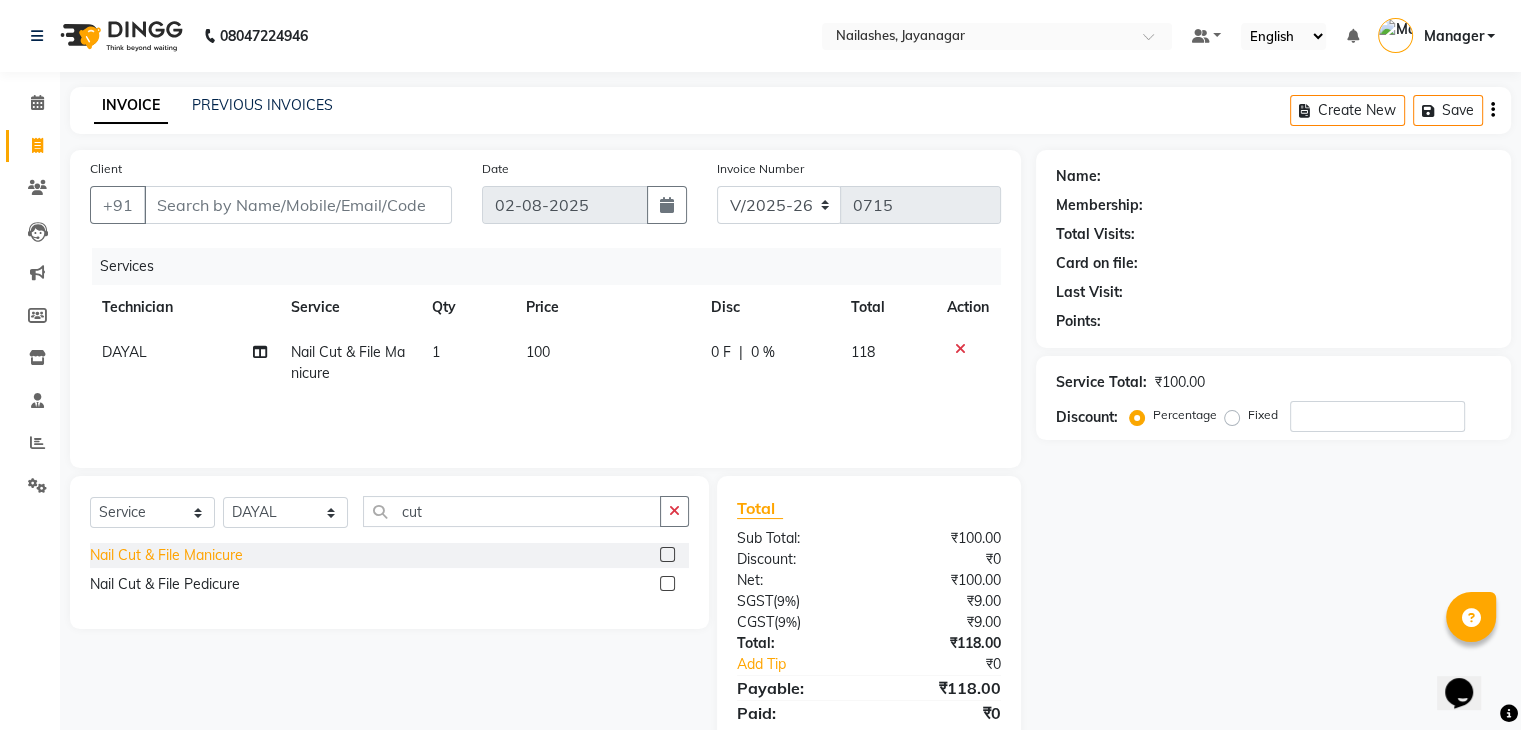click on "Nail Cut & File Manicure" 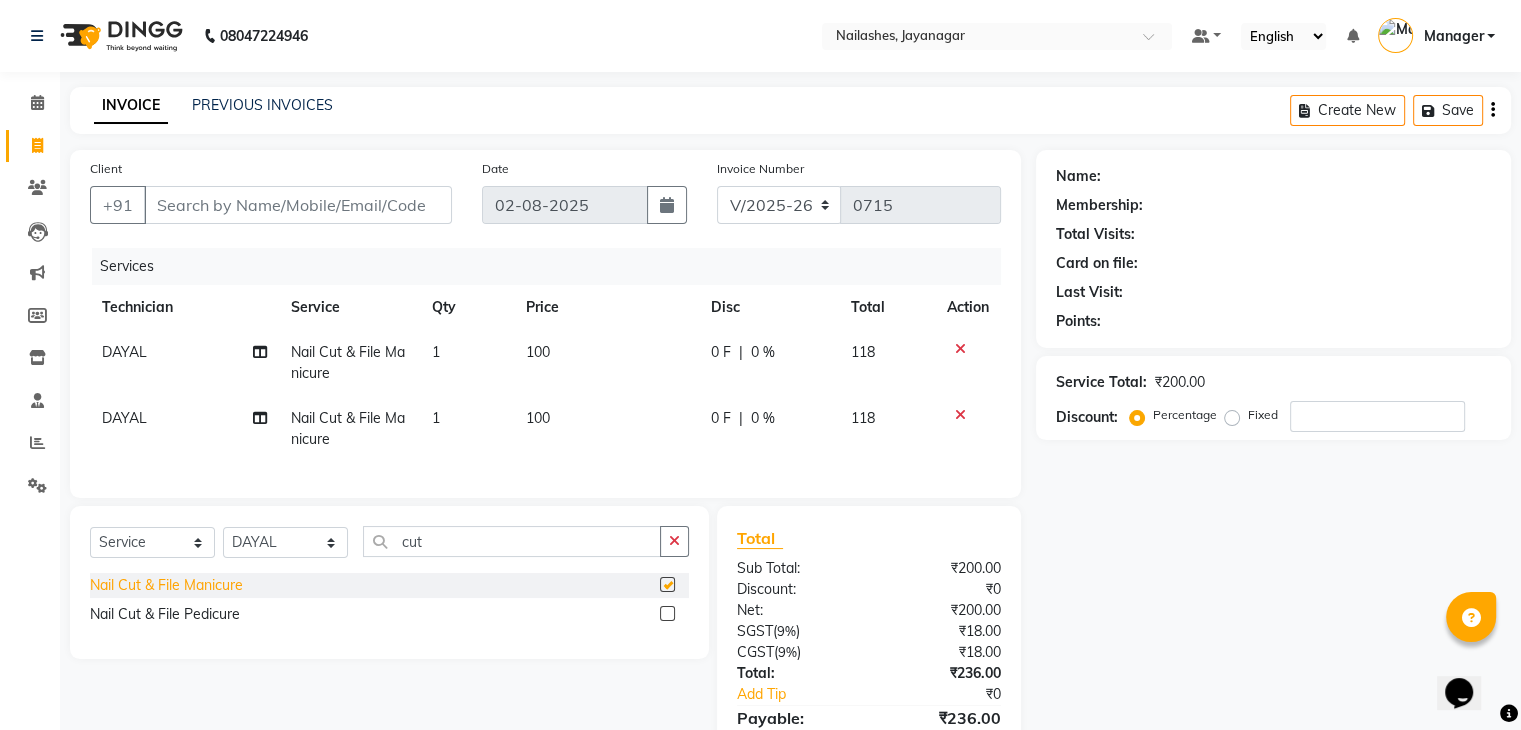 checkbox on "false" 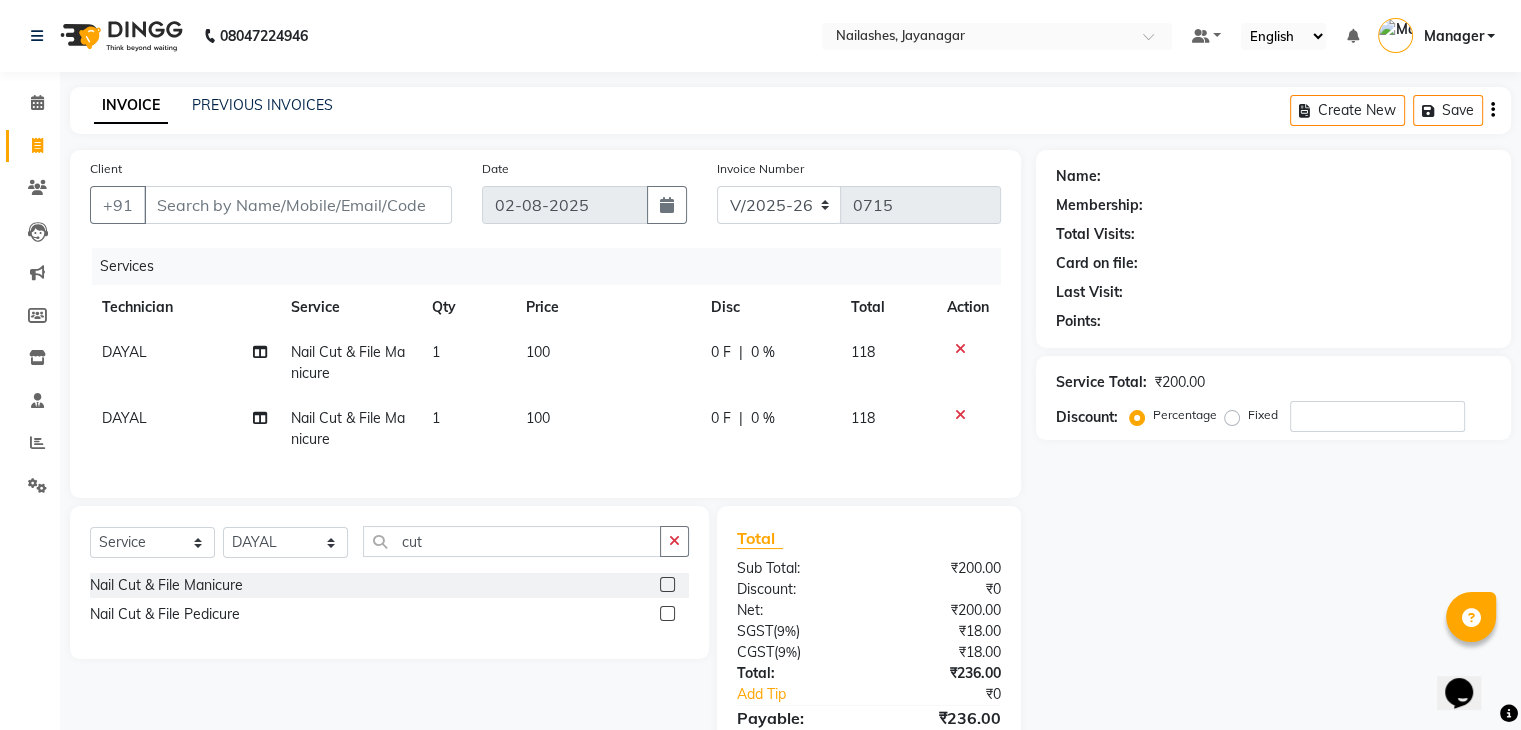 click on "DAYAL" 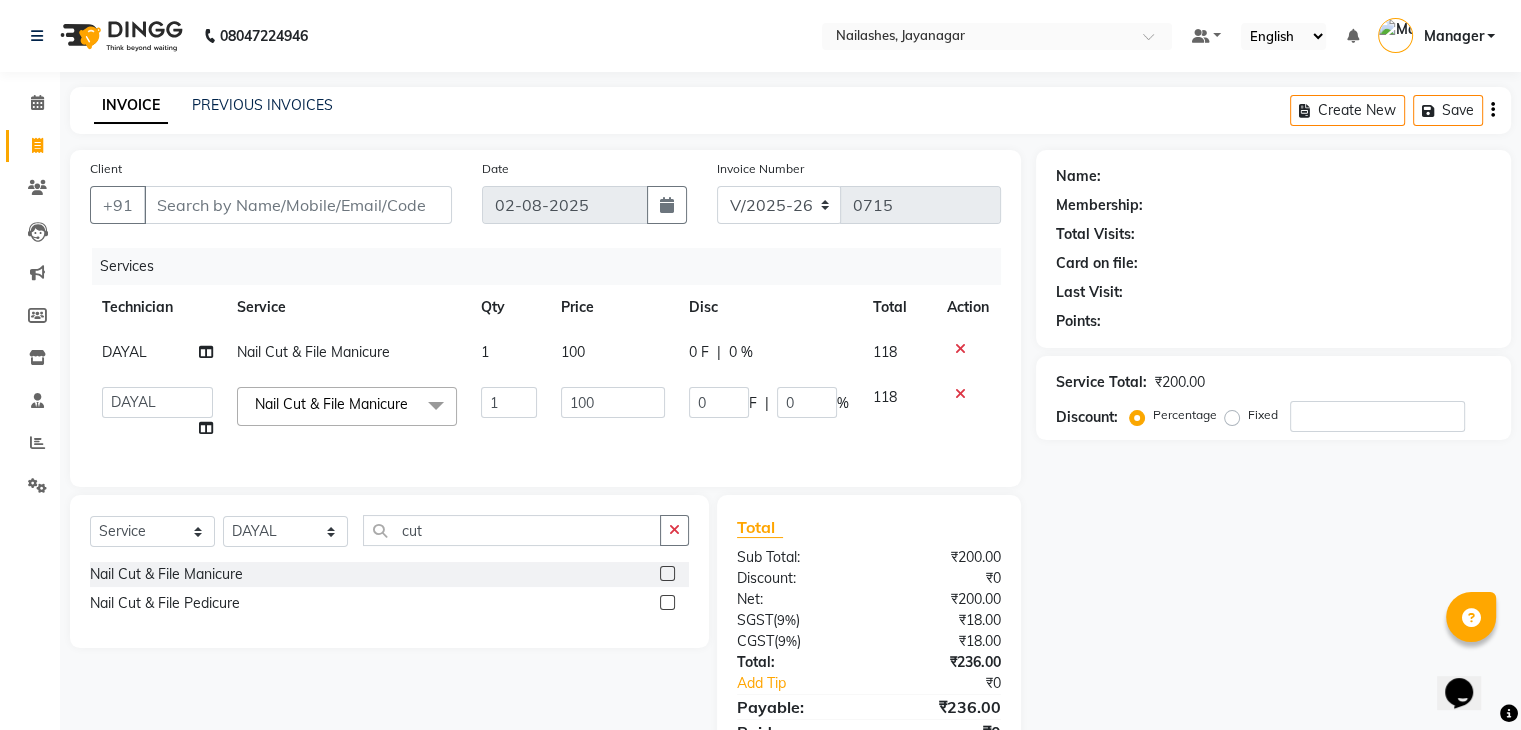 click on "Admin   [FIRST]   [LAST]   Manager   [FIRST]   [FIRST]   [FIRST]   [FIRST]" 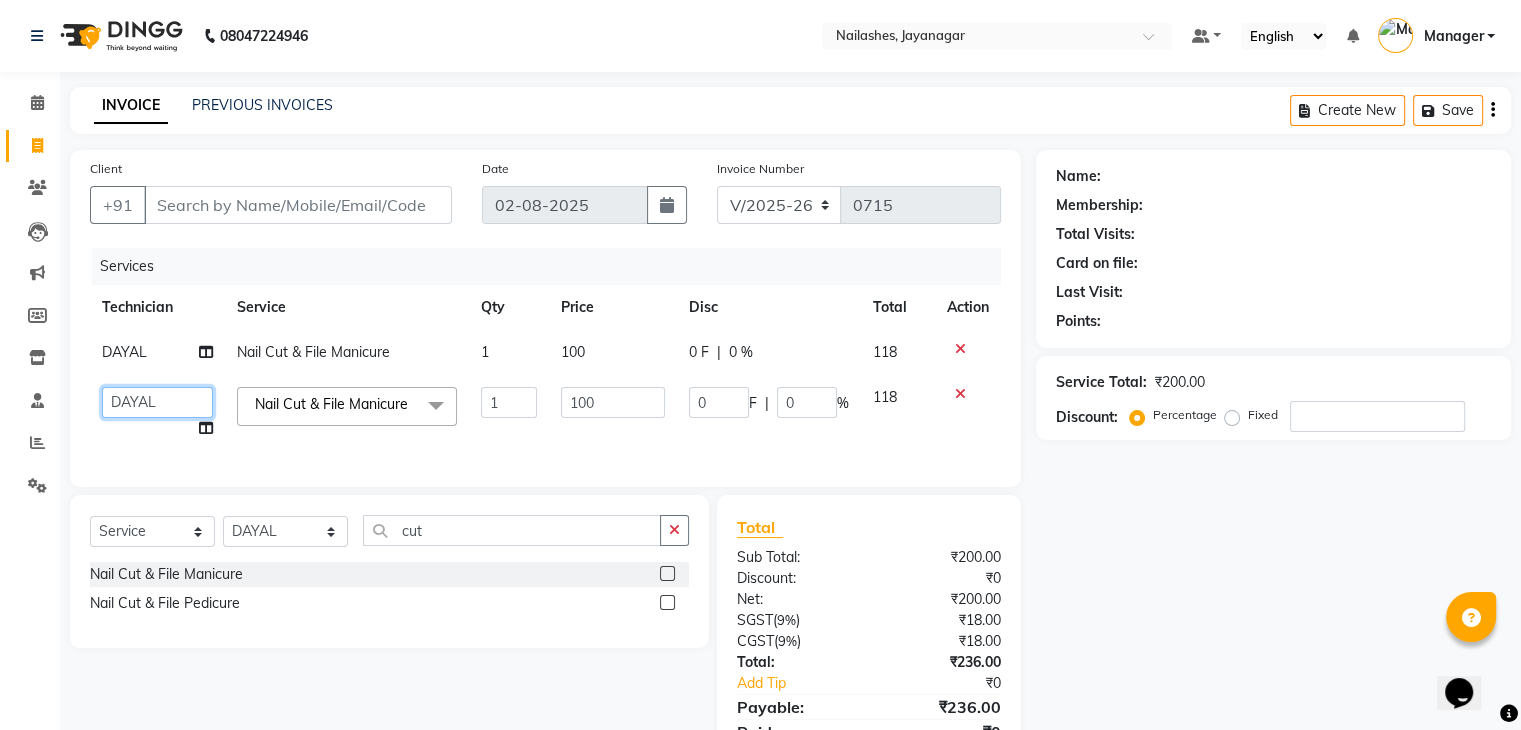 click on "Admin   [FIRST]   [LAST]   Manager   [FIRST]   [FIRST]   [FIRST]   [FIRST]" 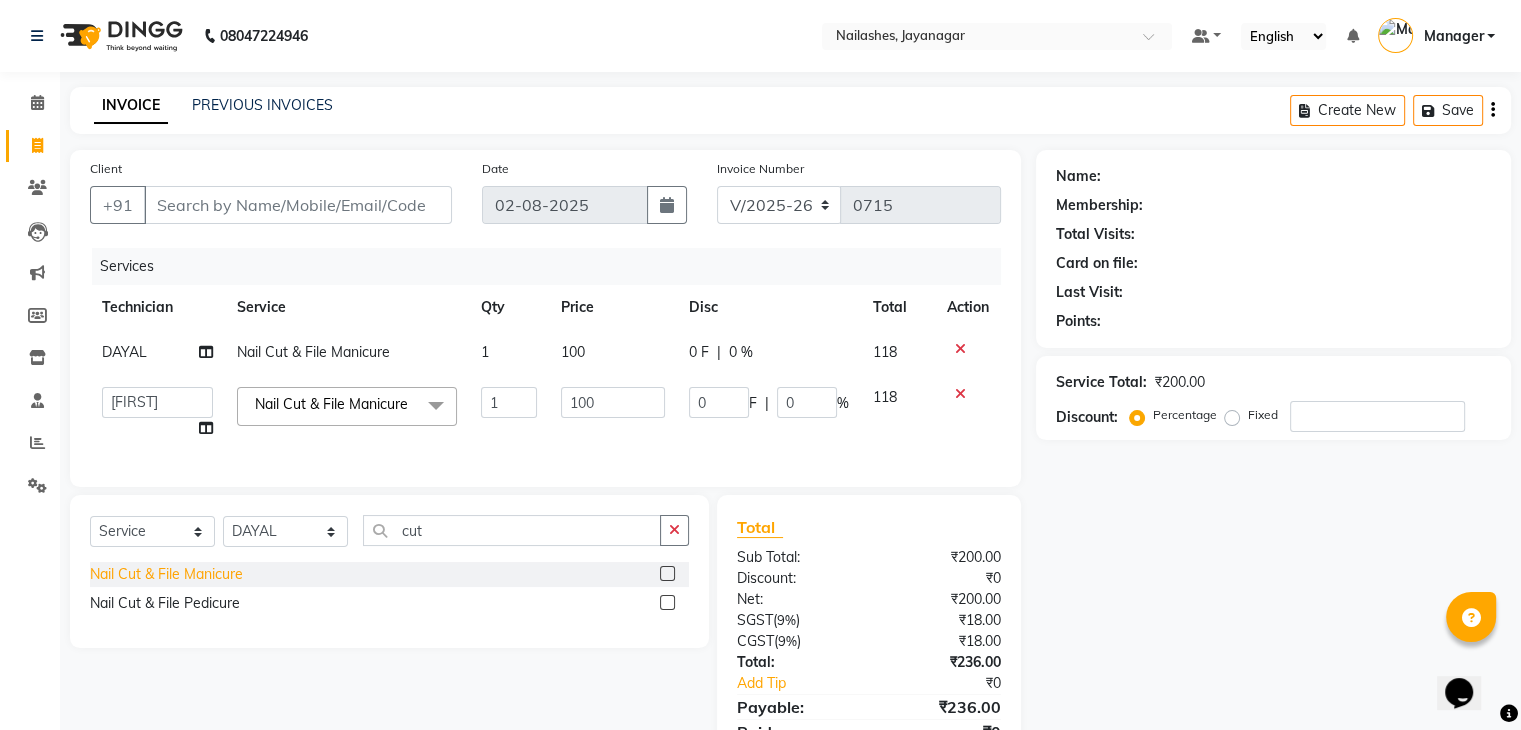 select on "25632" 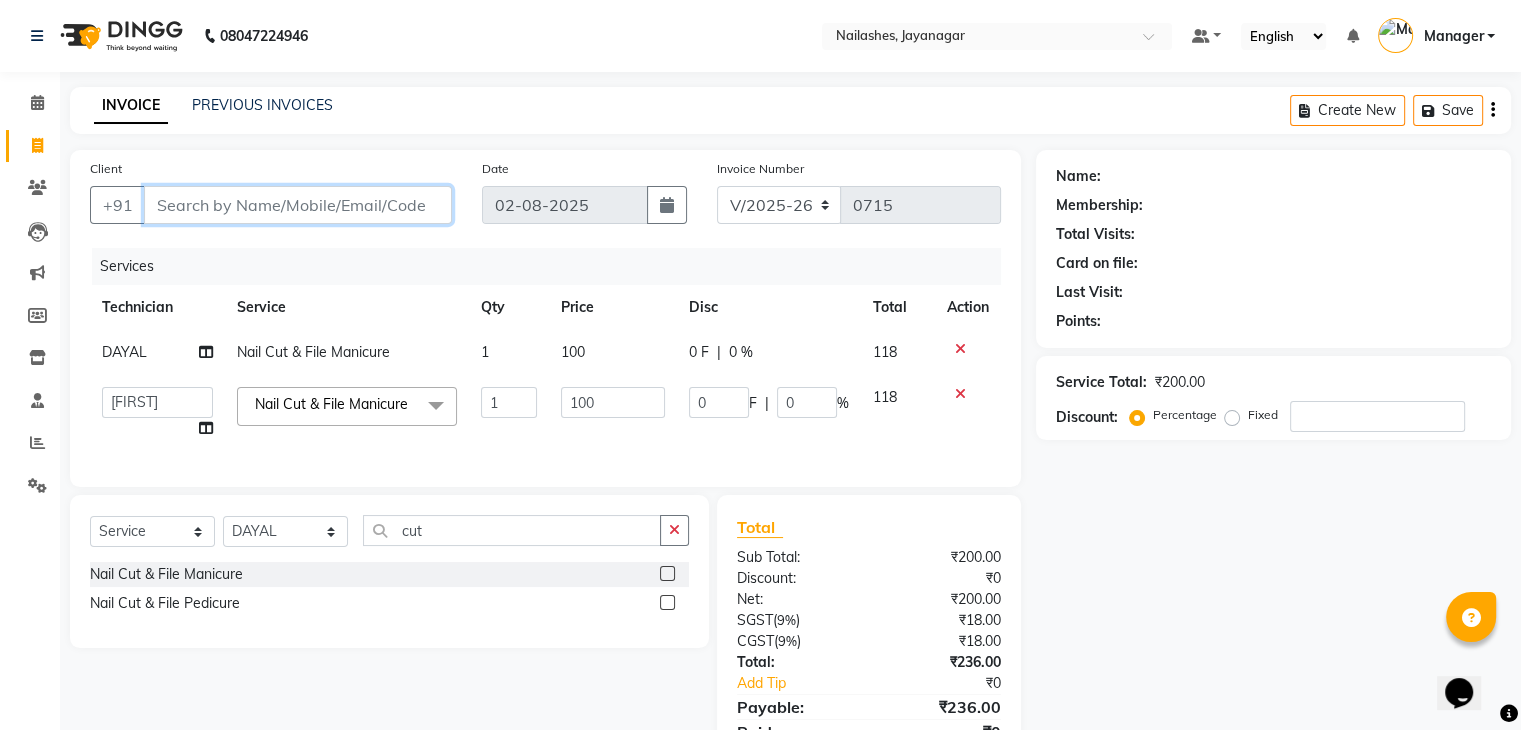 click on "Client" at bounding box center (298, 205) 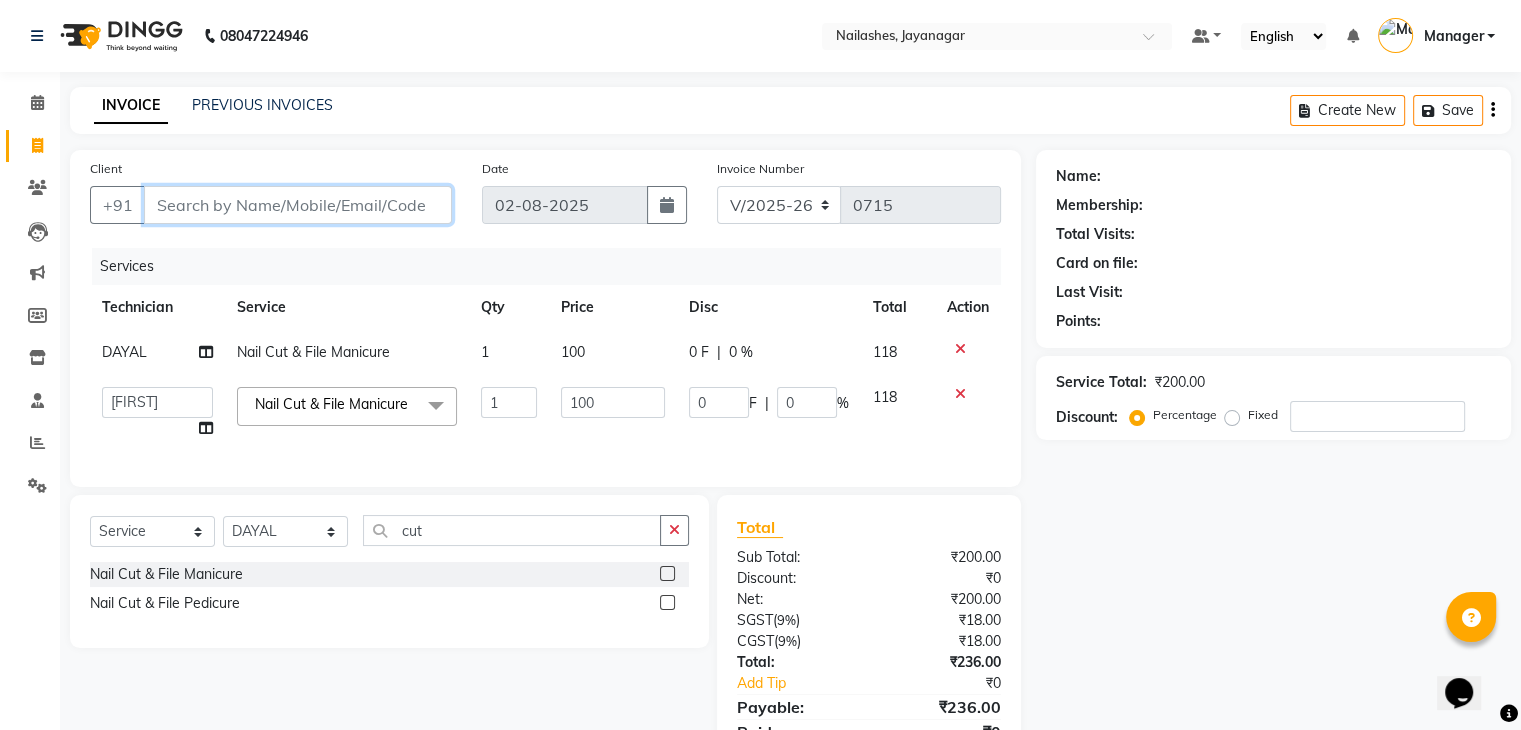 type on "7" 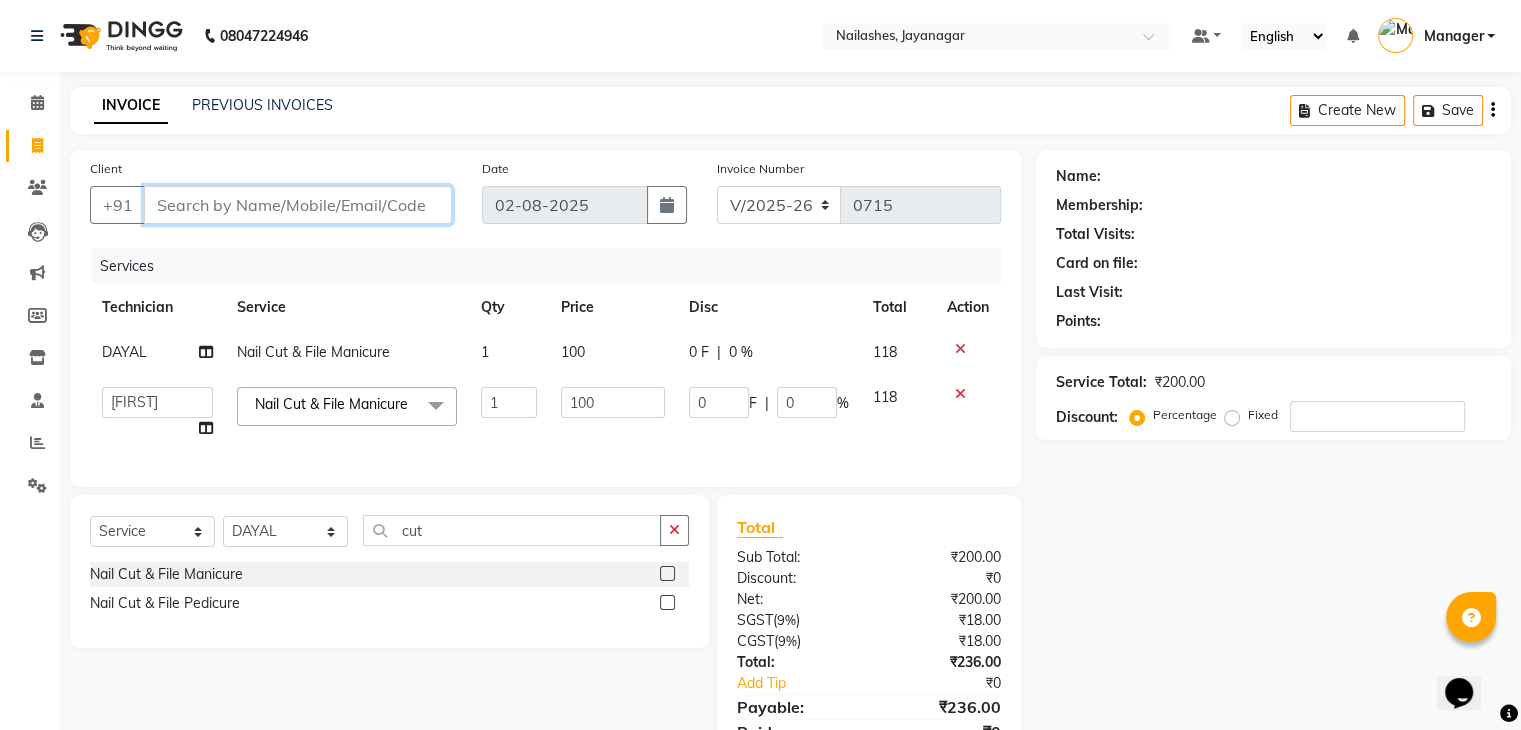type on "0" 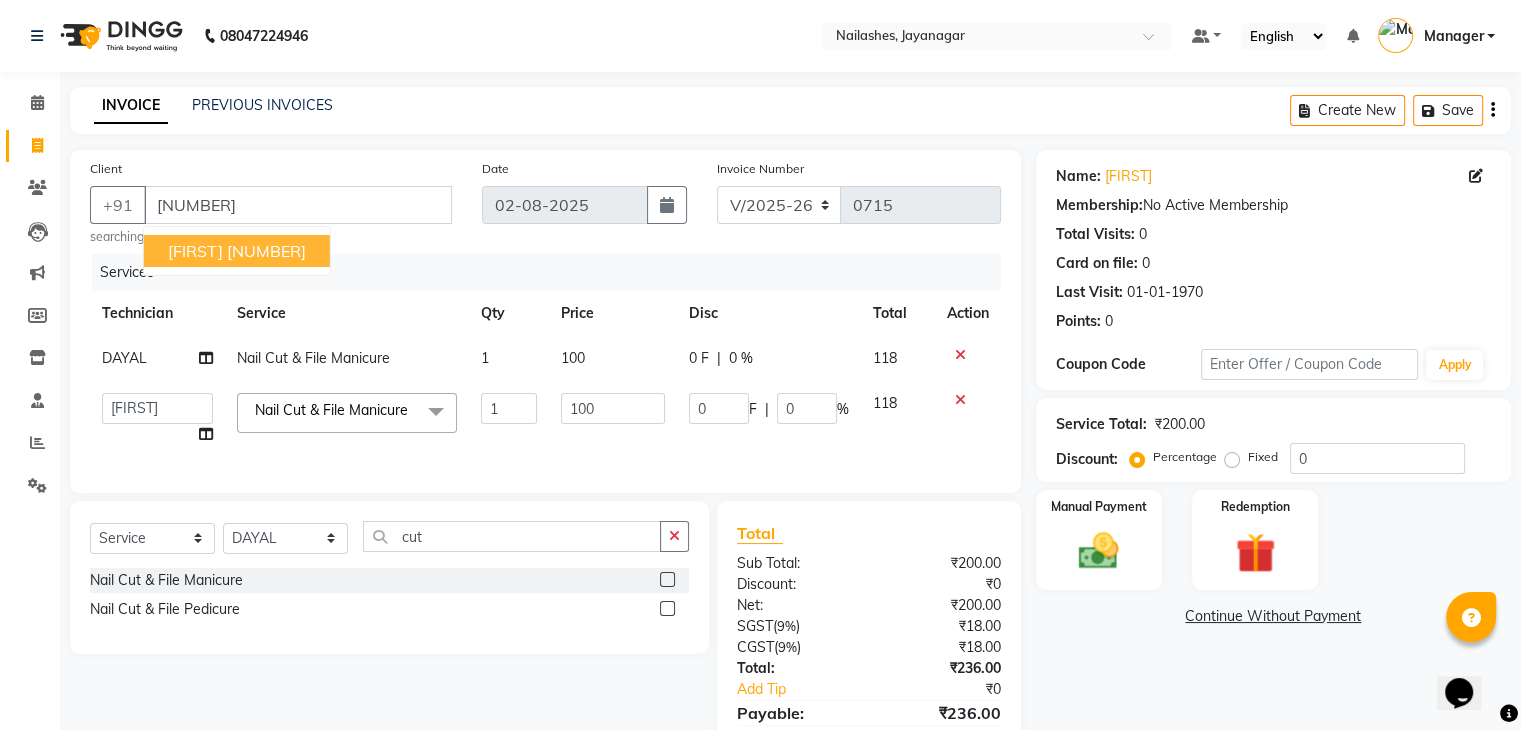 click on "[FIRST]" at bounding box center (195, 251) 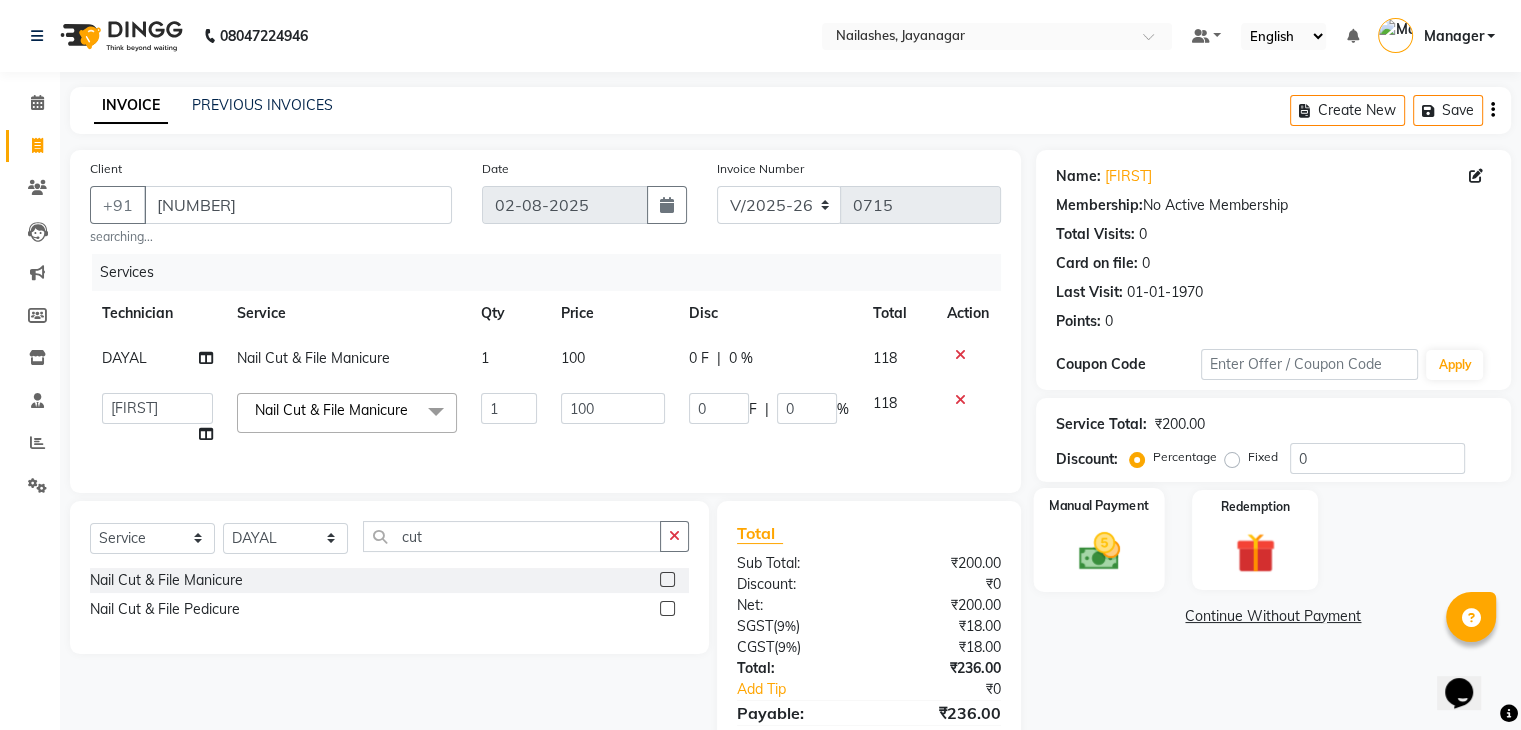 click 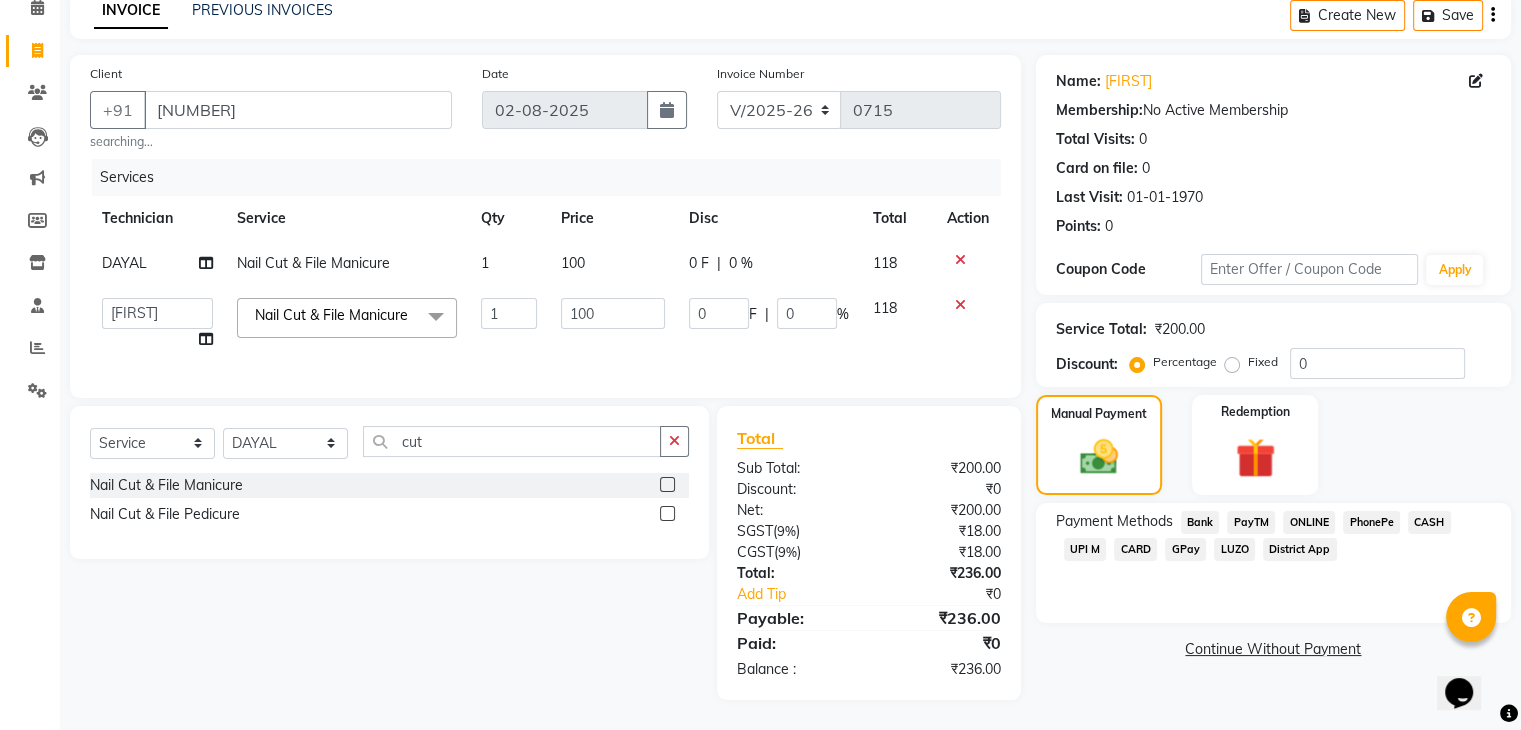 scroll, scrollTop: 111, scrollLeft: 0, axis: vertical 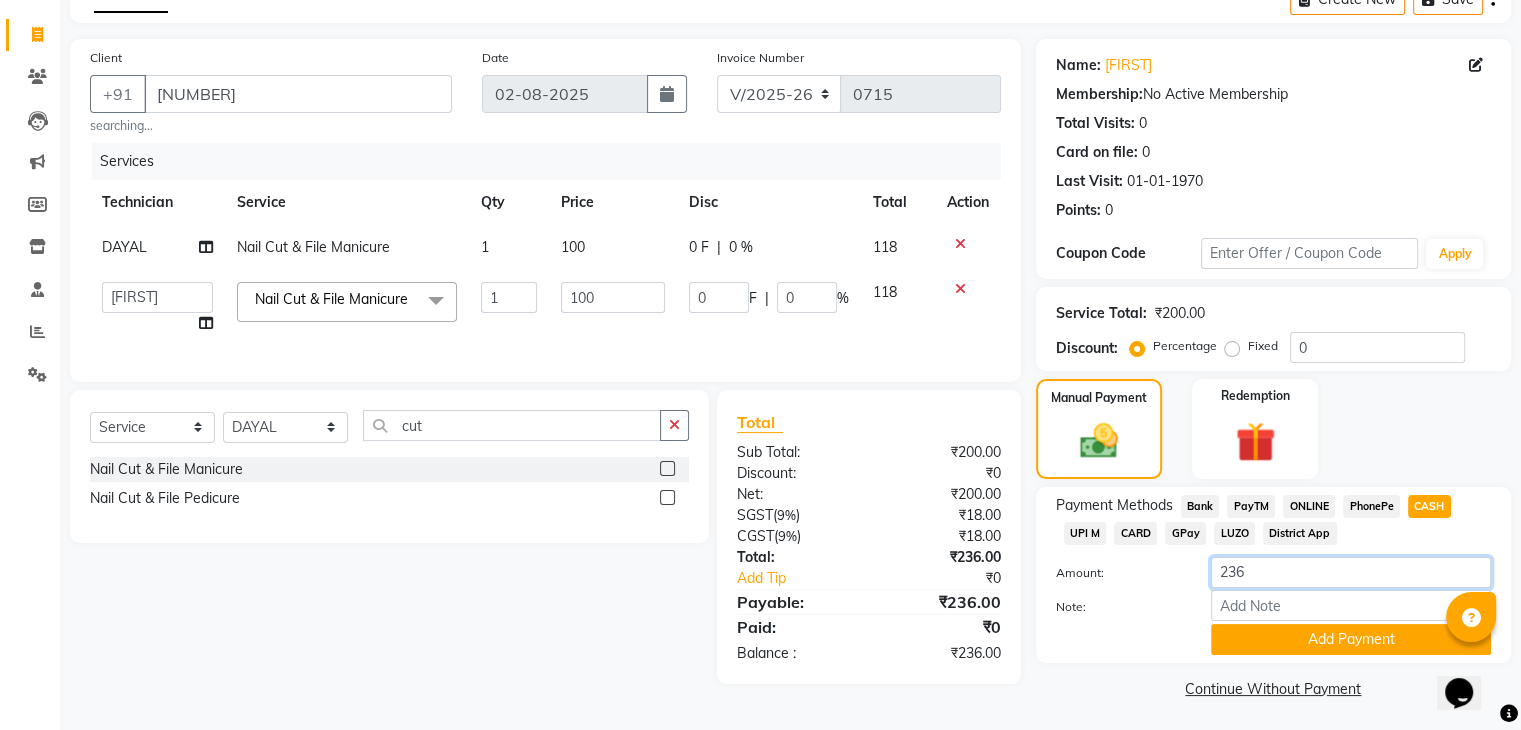click on "236" 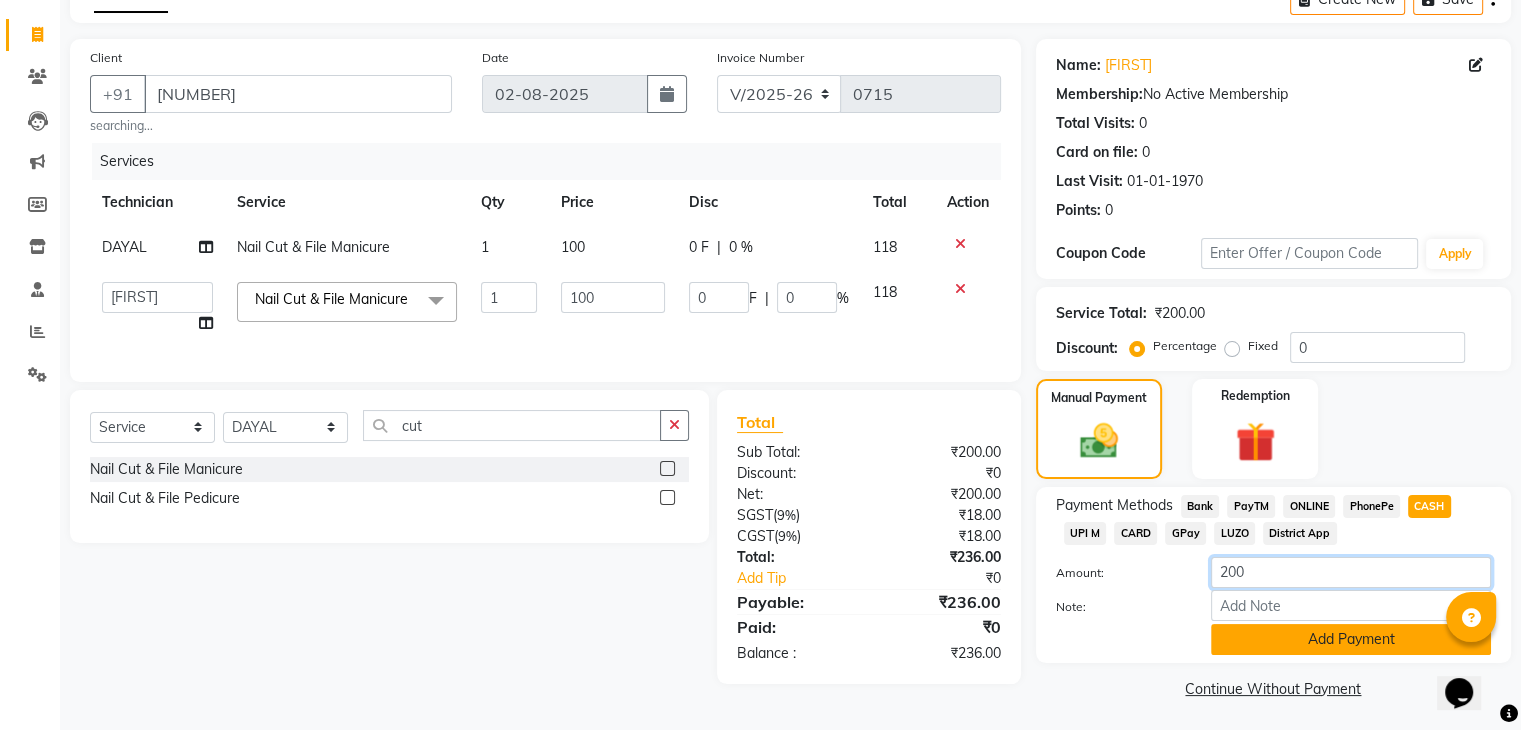 type on "200" 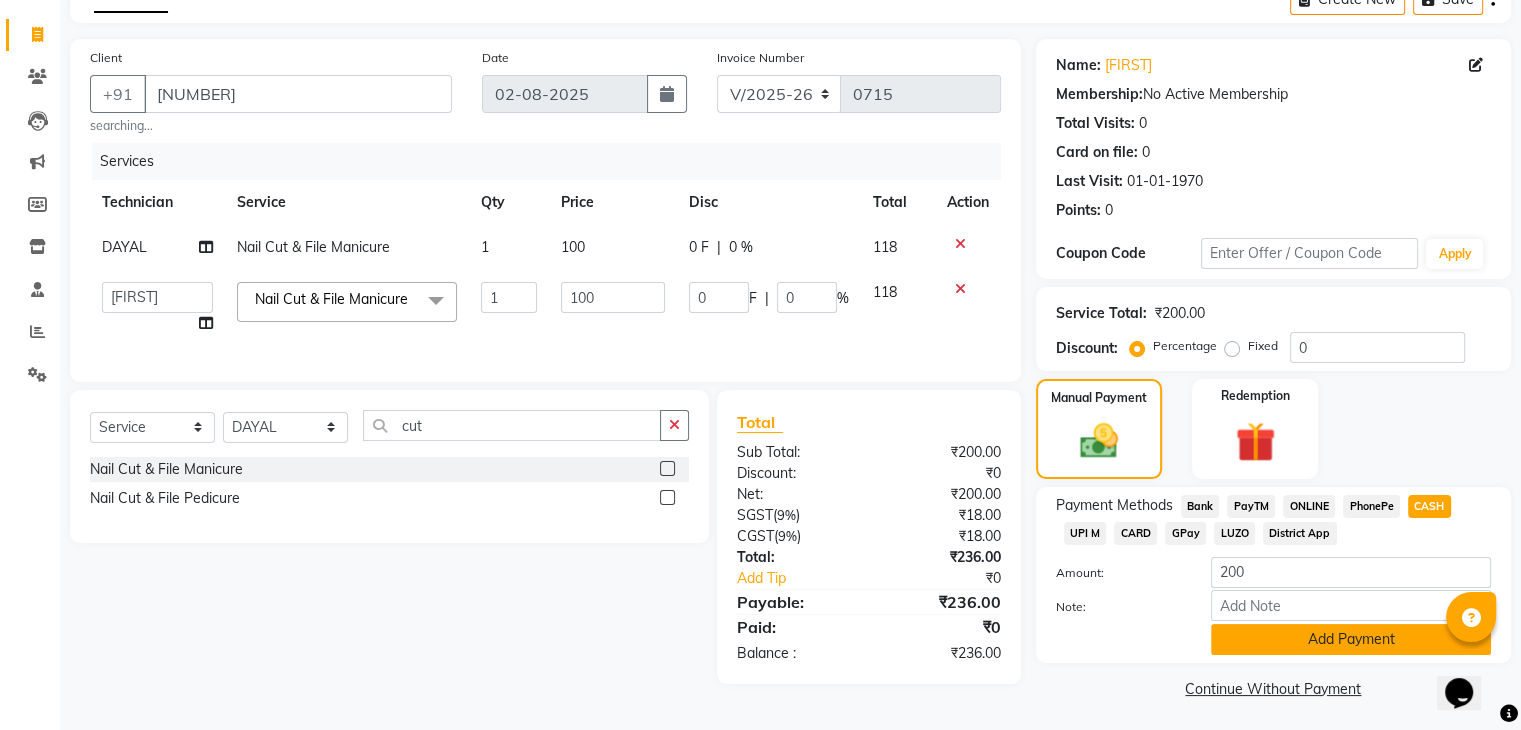 click on "Add Payment" 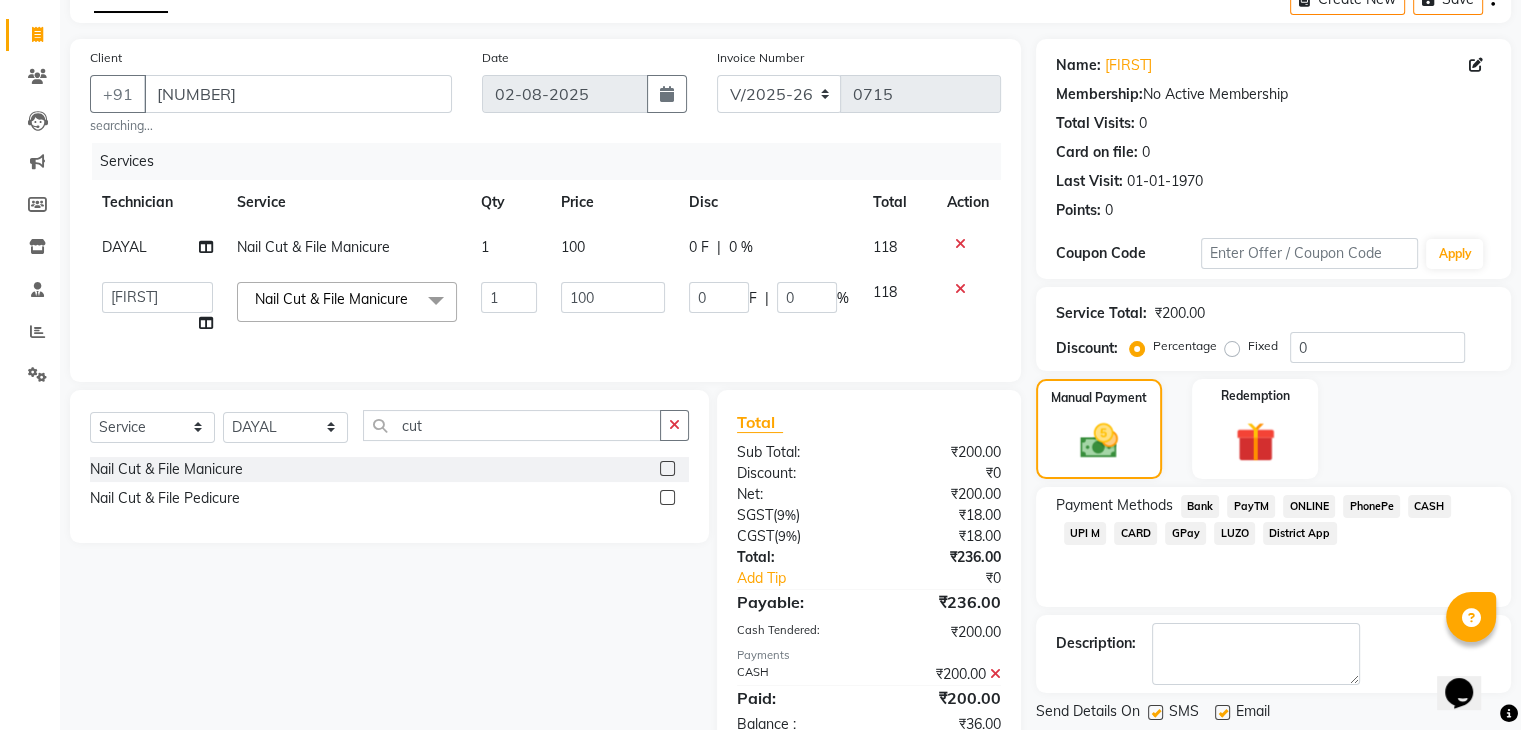 click on "ONLINE" 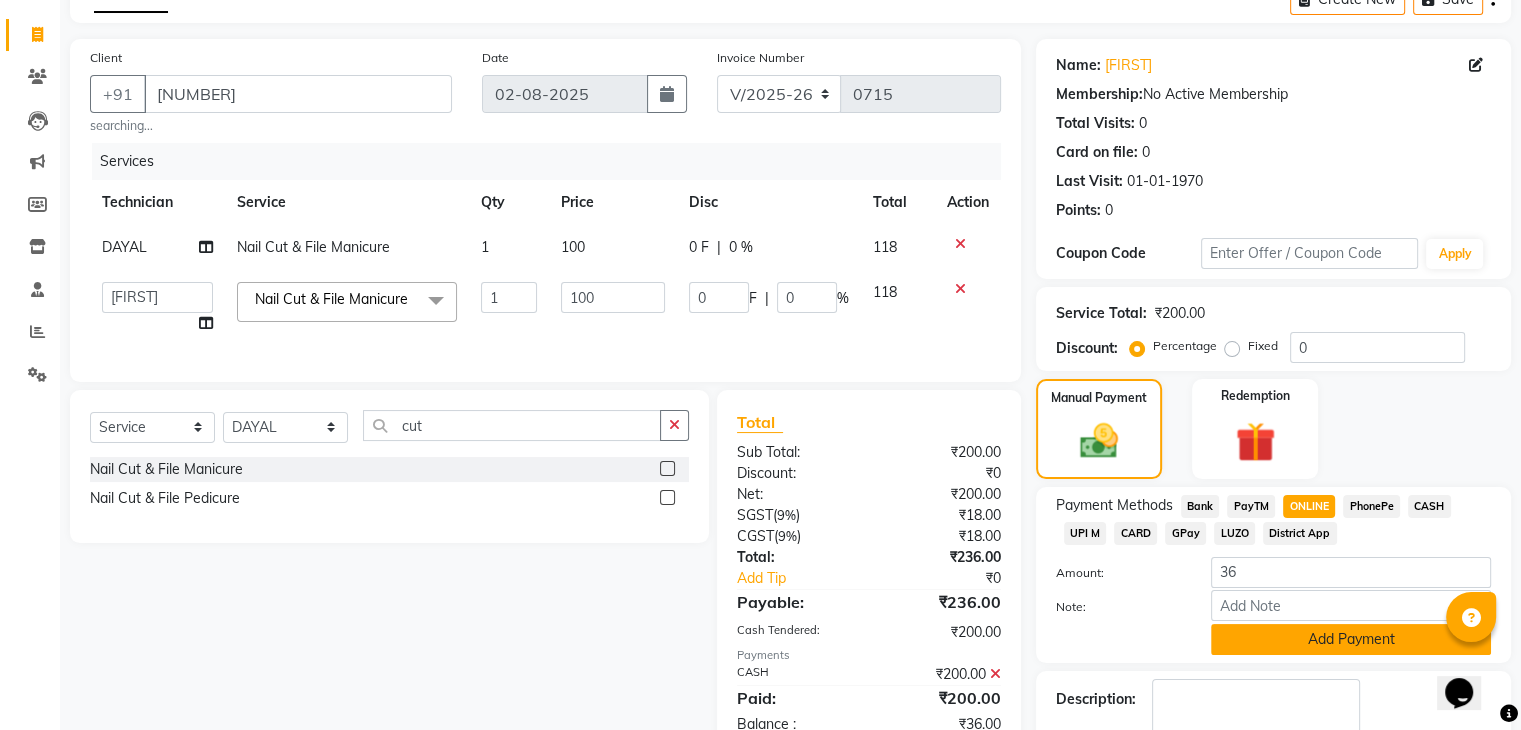 click on "Add Payment" 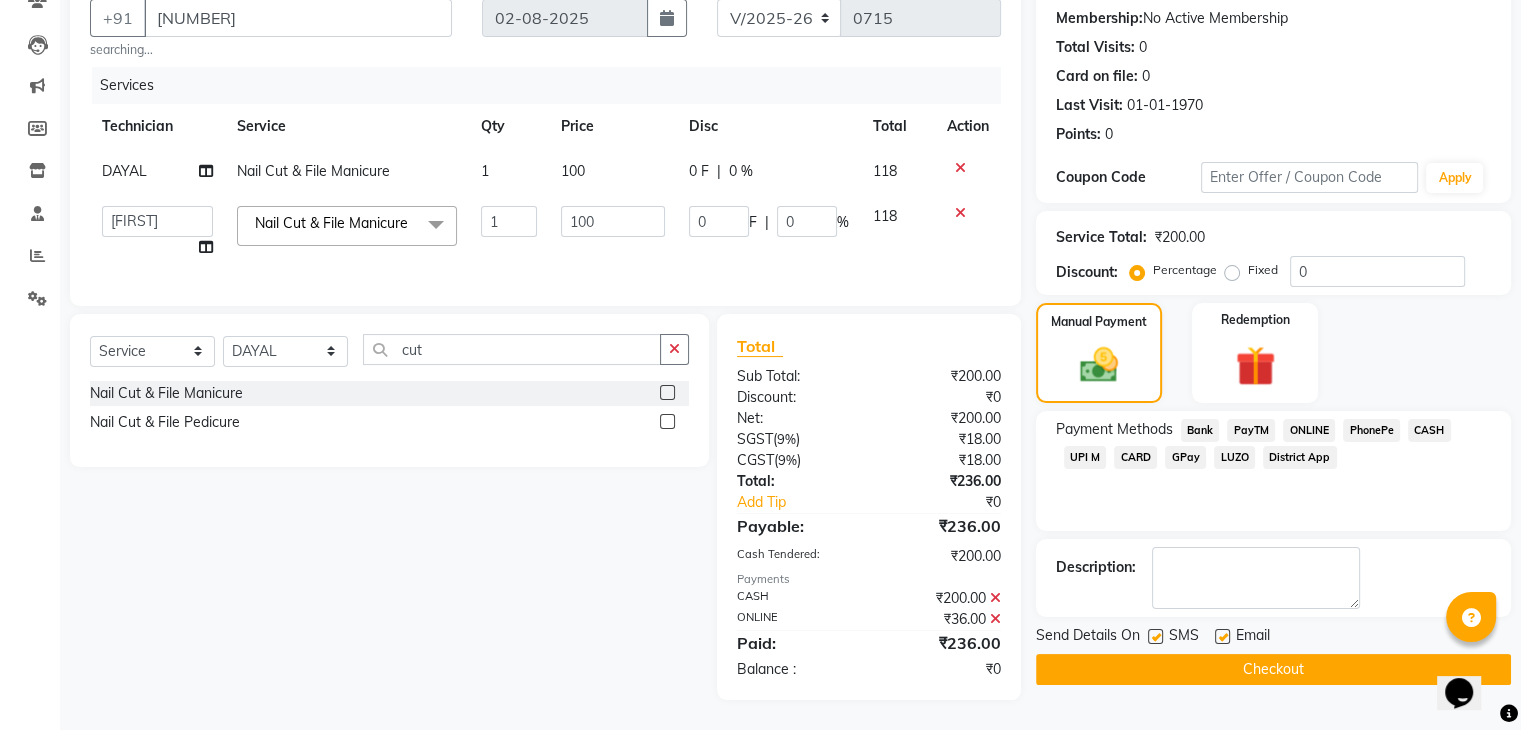 scroll, scrollTop: 203, scrollLeft: 0, axis: vertical 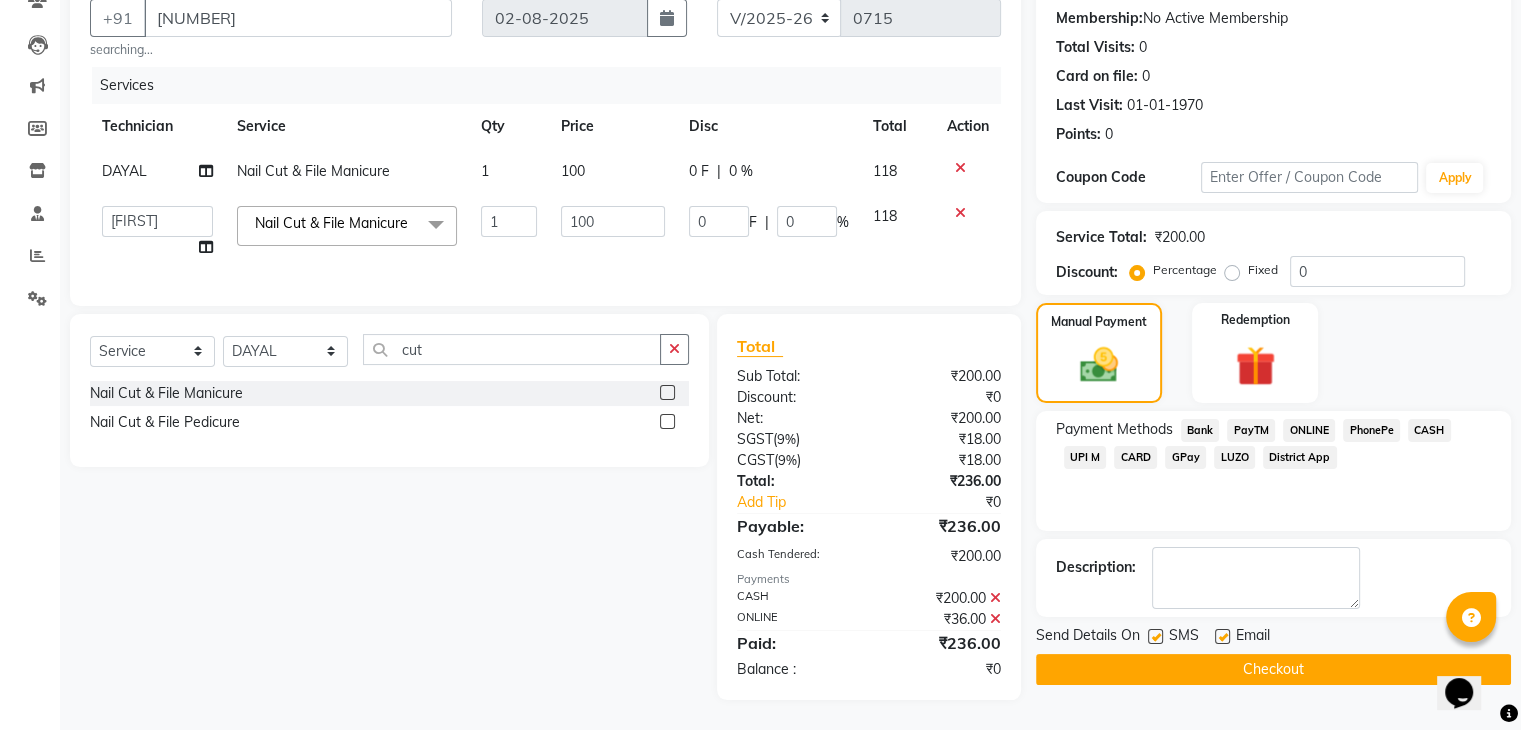 click on "Checkout" 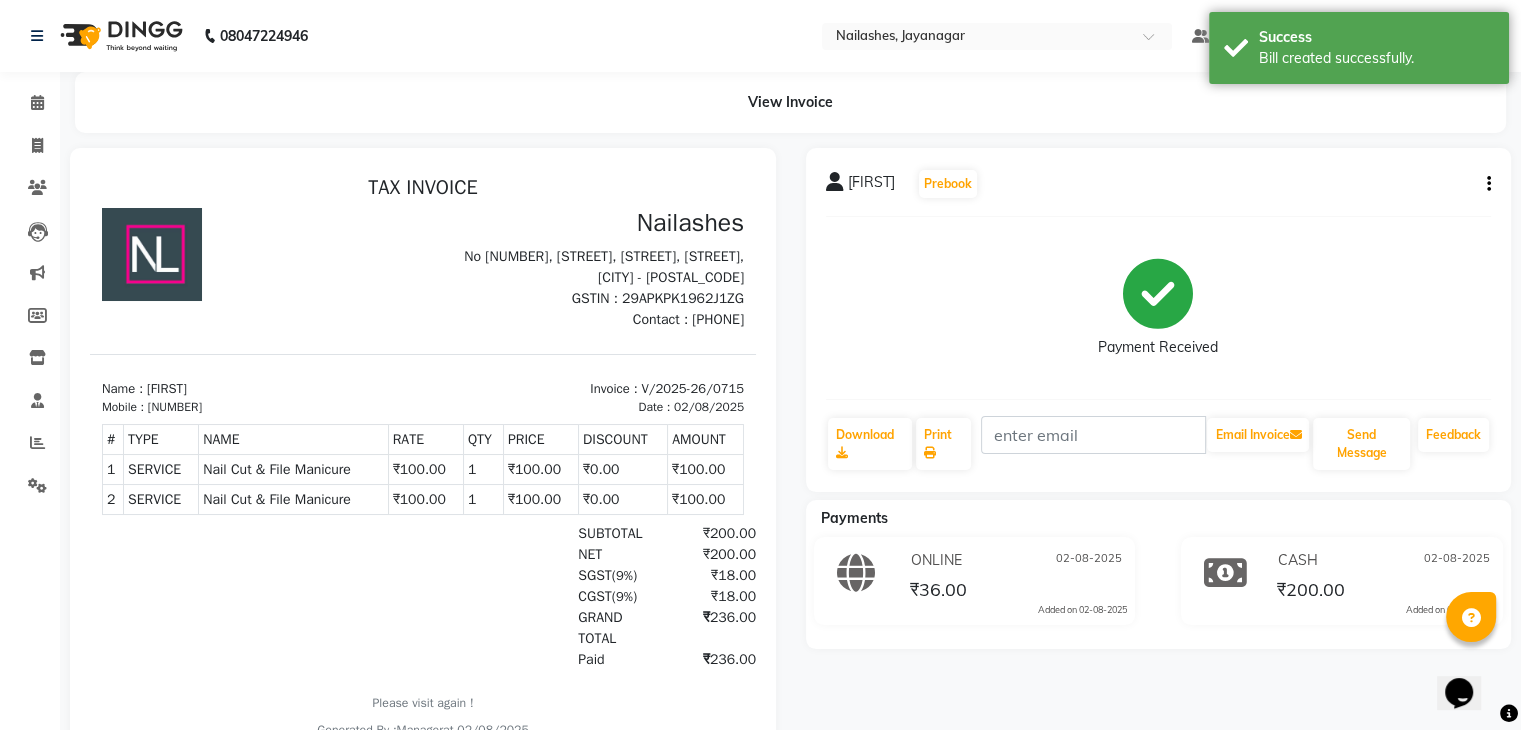 scroll, scrollTop: 0, scrollLeft: 0, axis: both 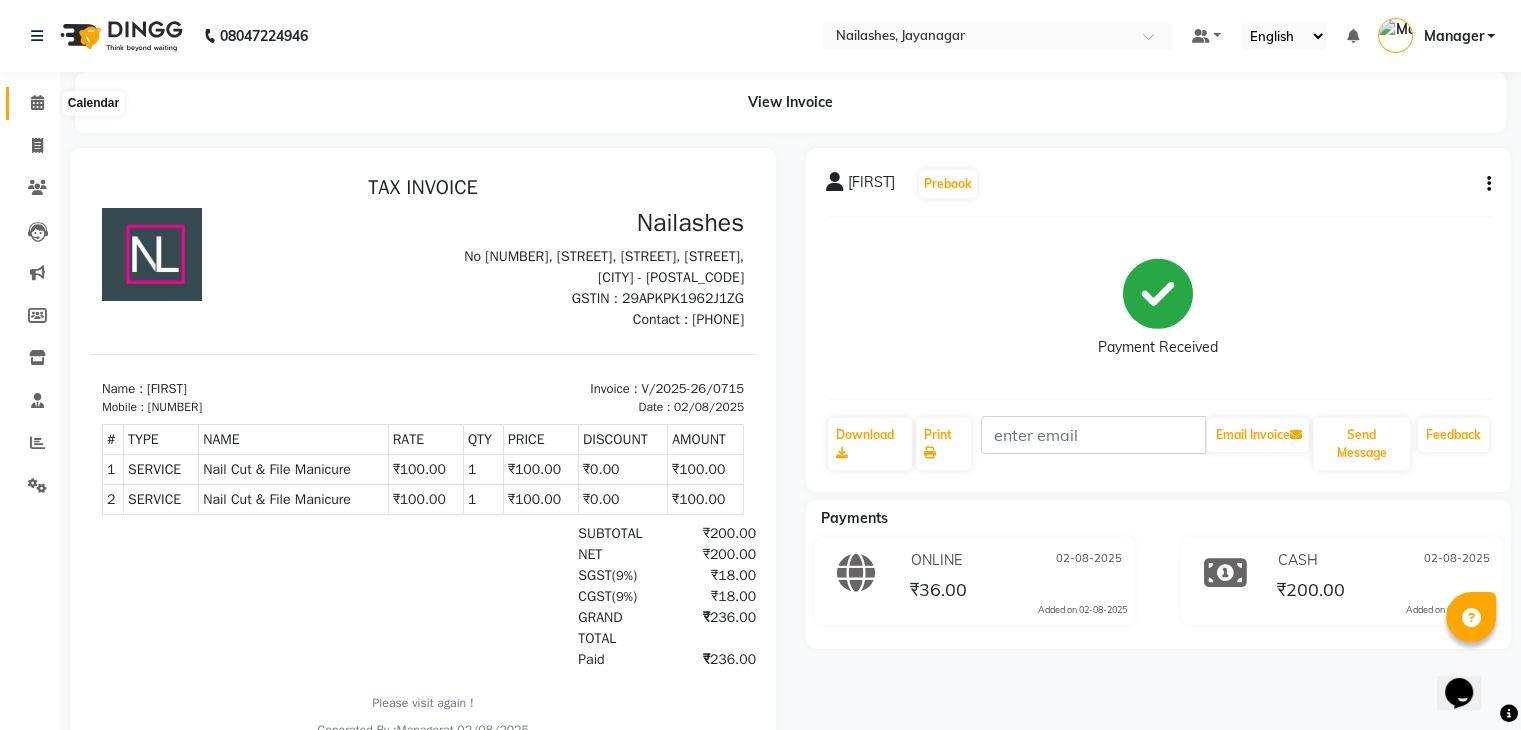 click 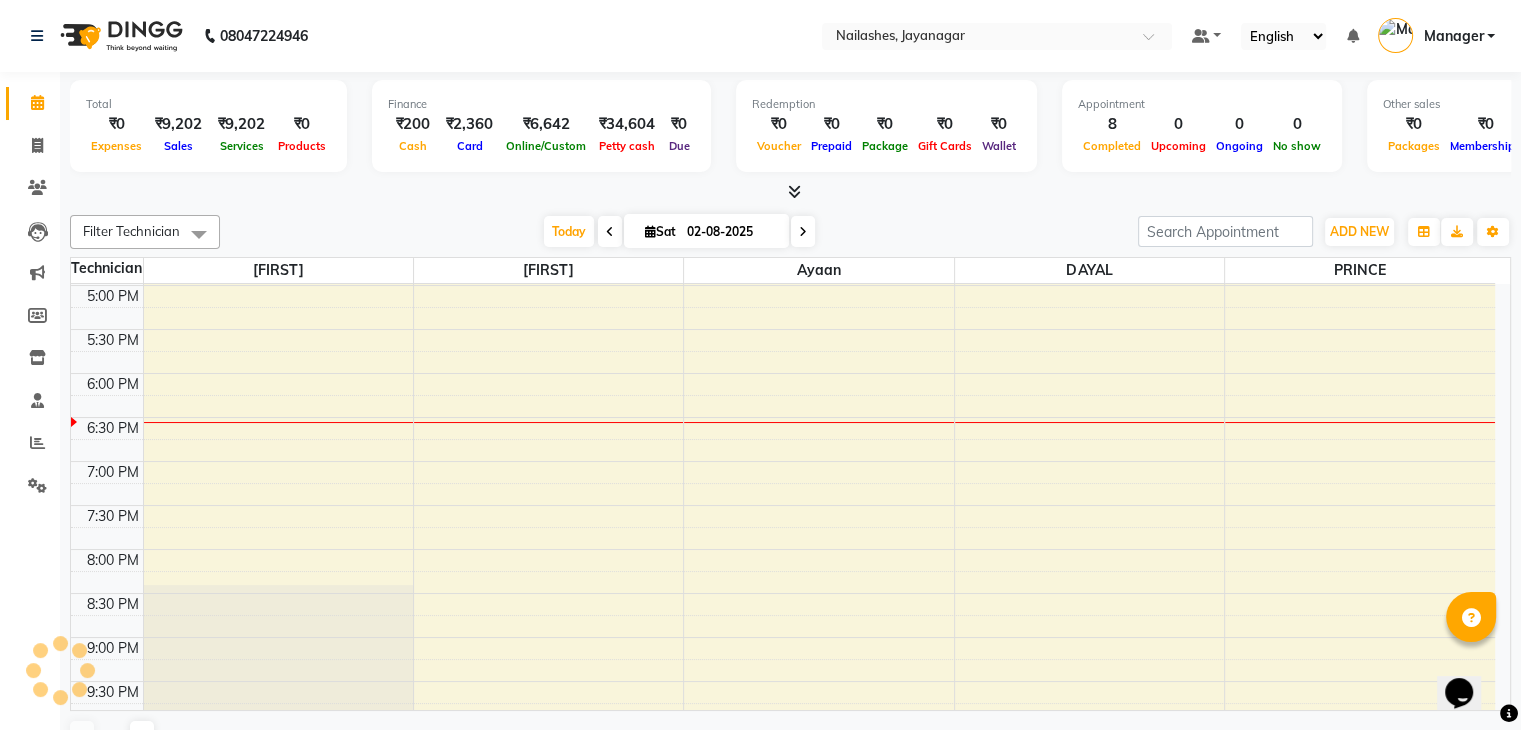 scroll, scrollTop: 0, scrollLeft: 0, axis: both 